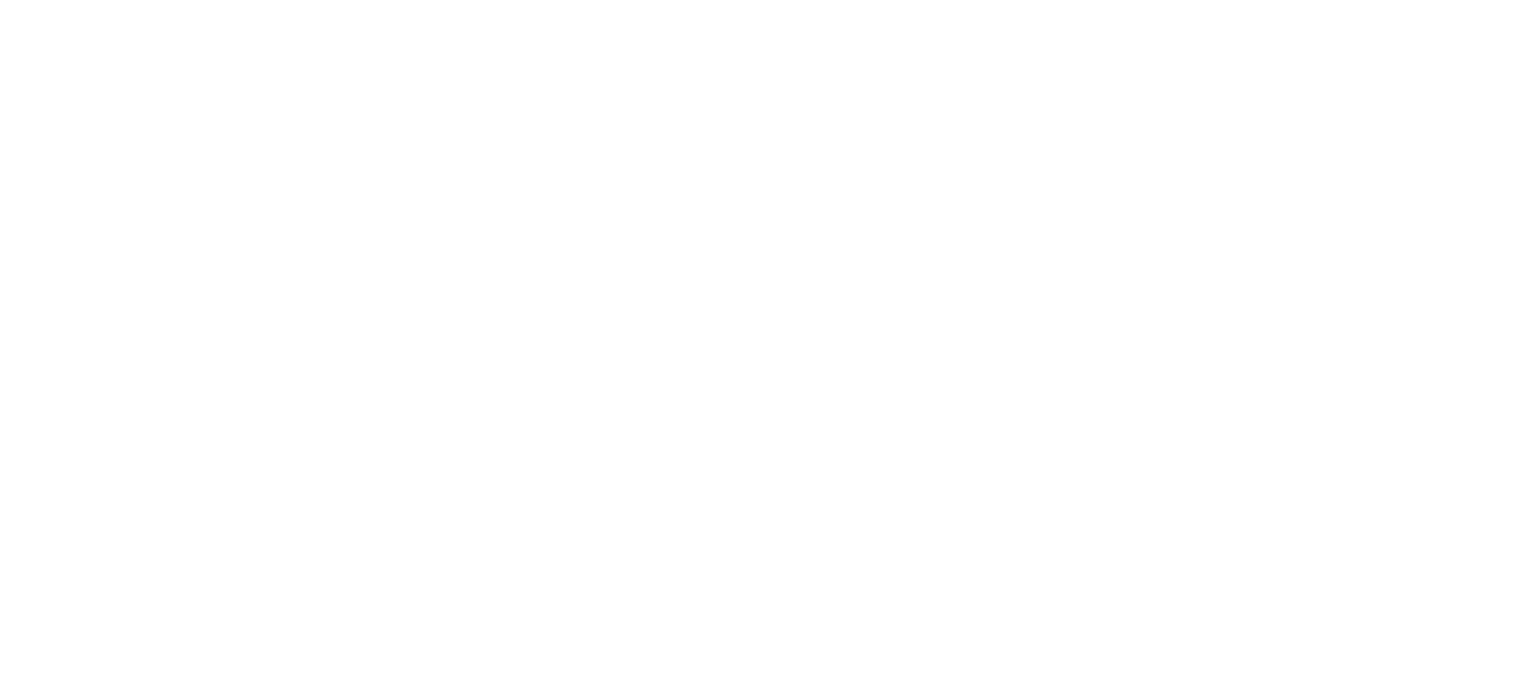 scroll, scrollTop: 0, scrollLeft: 0, axis: both 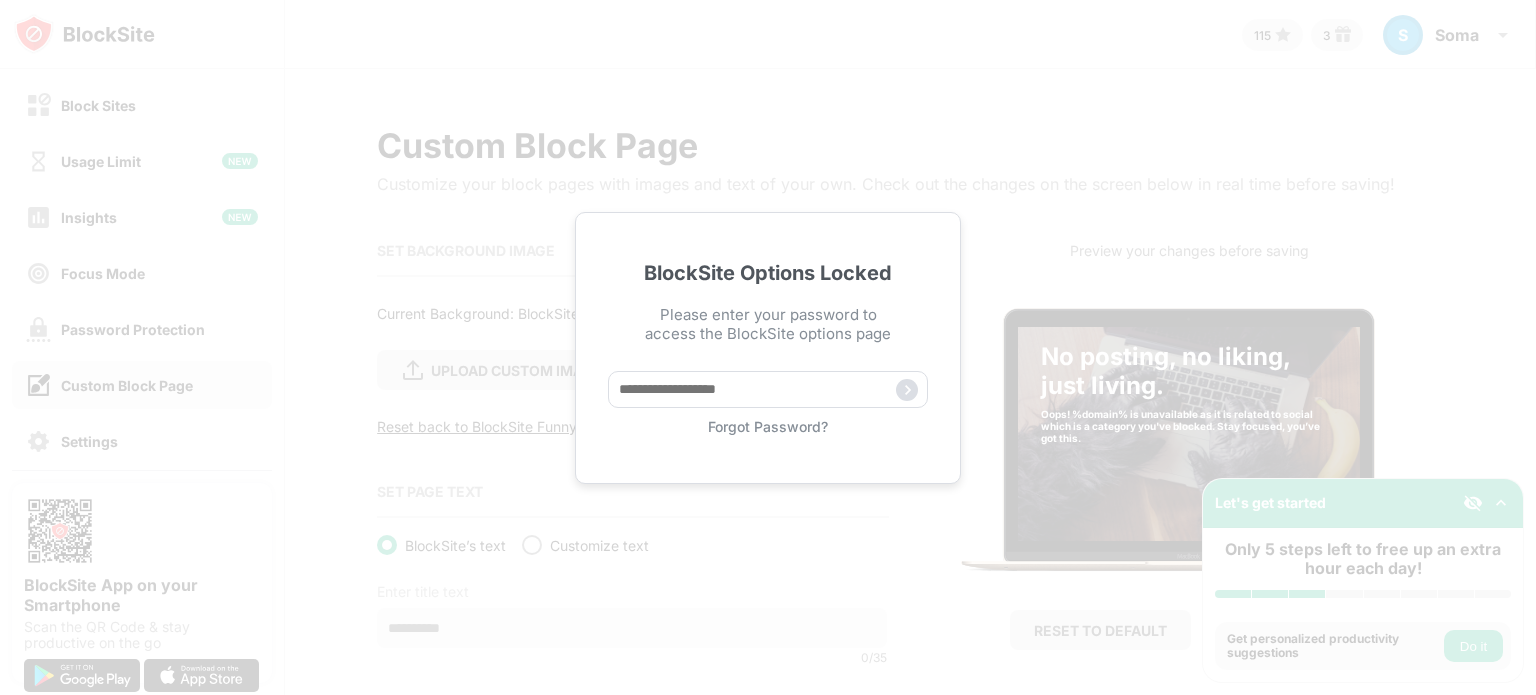 click on "BlockSite Options Locked Please enter your password to access the BlockSite options page Forgot Password?" at bounding box center (768, 347) 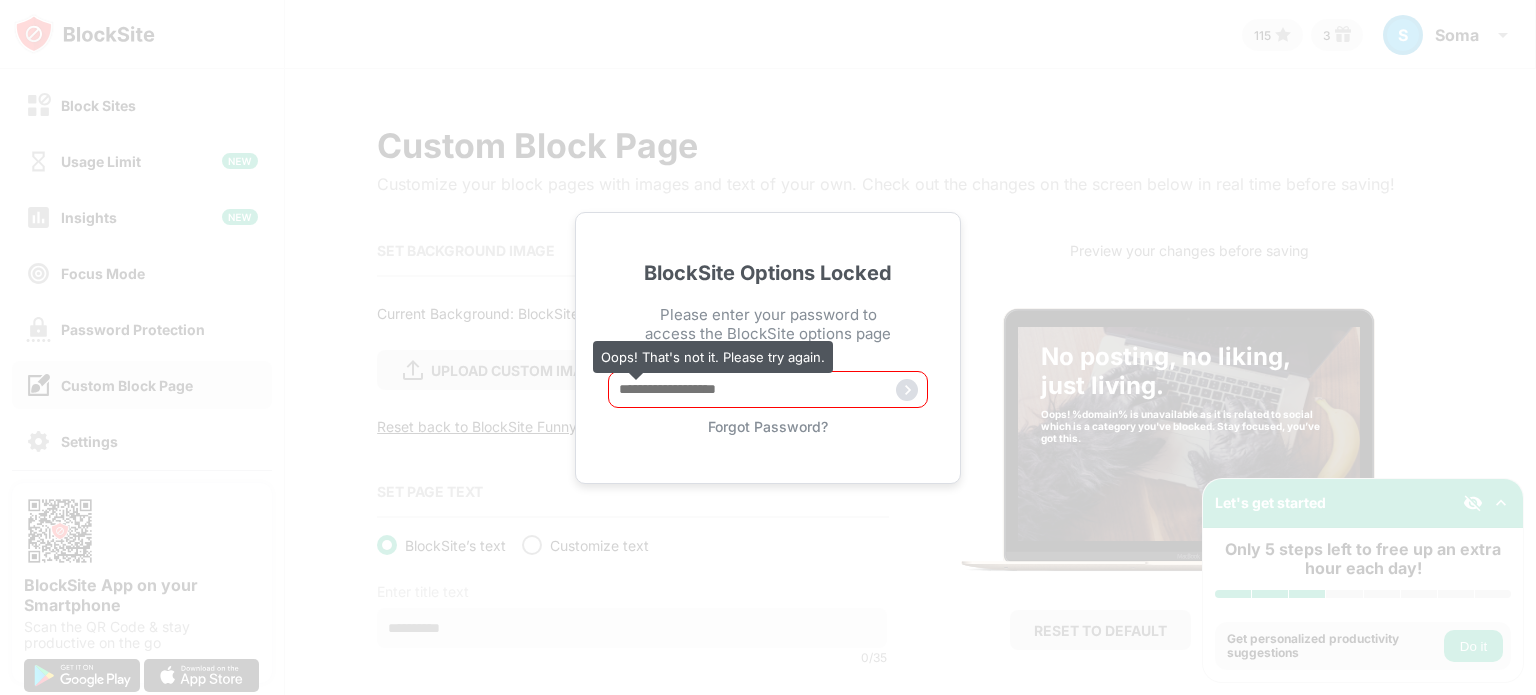 click on "Forgot Password?" at bounding box center (768, 426) 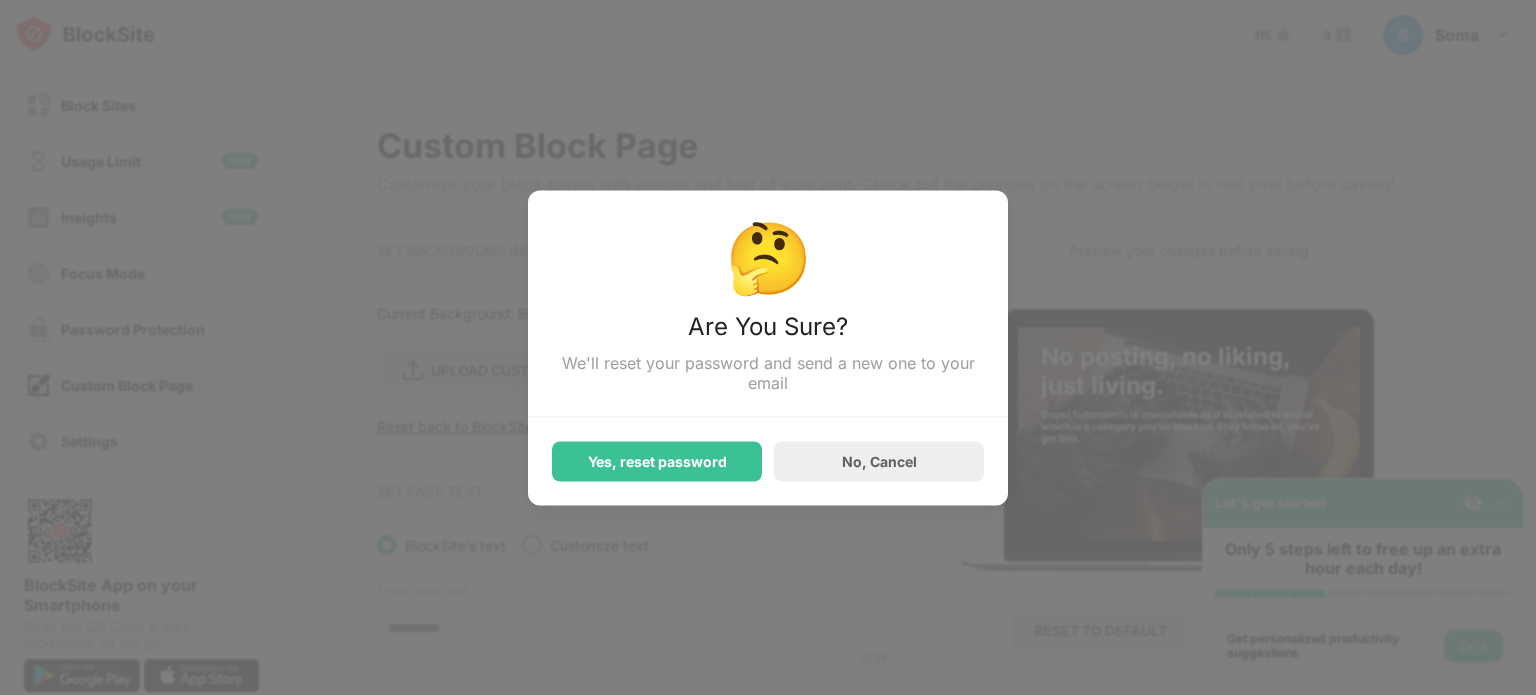 click on "🤔 Are You Sure? We'll reset your password and send a new one to your email" at bounding box center (768, 315) 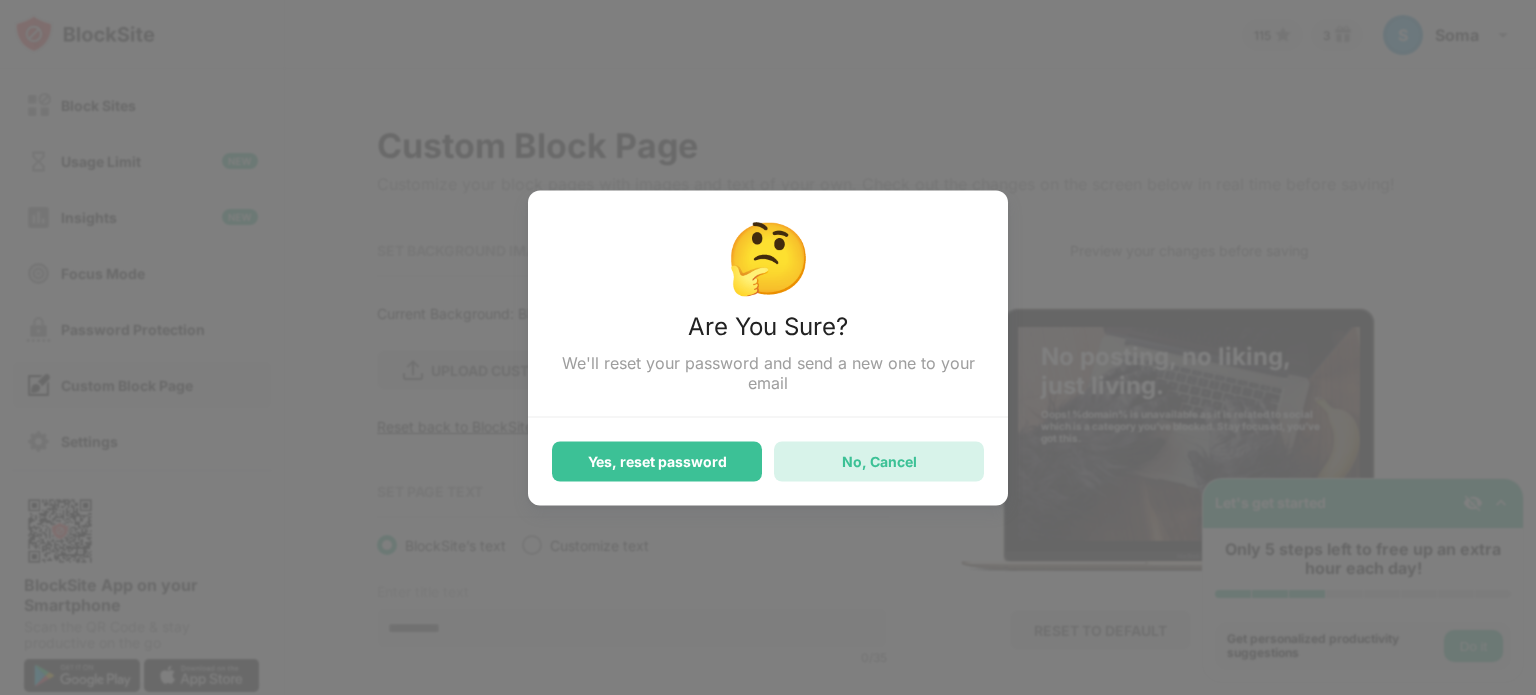 click on "No, Cancel" at bounding box center [879, 461] 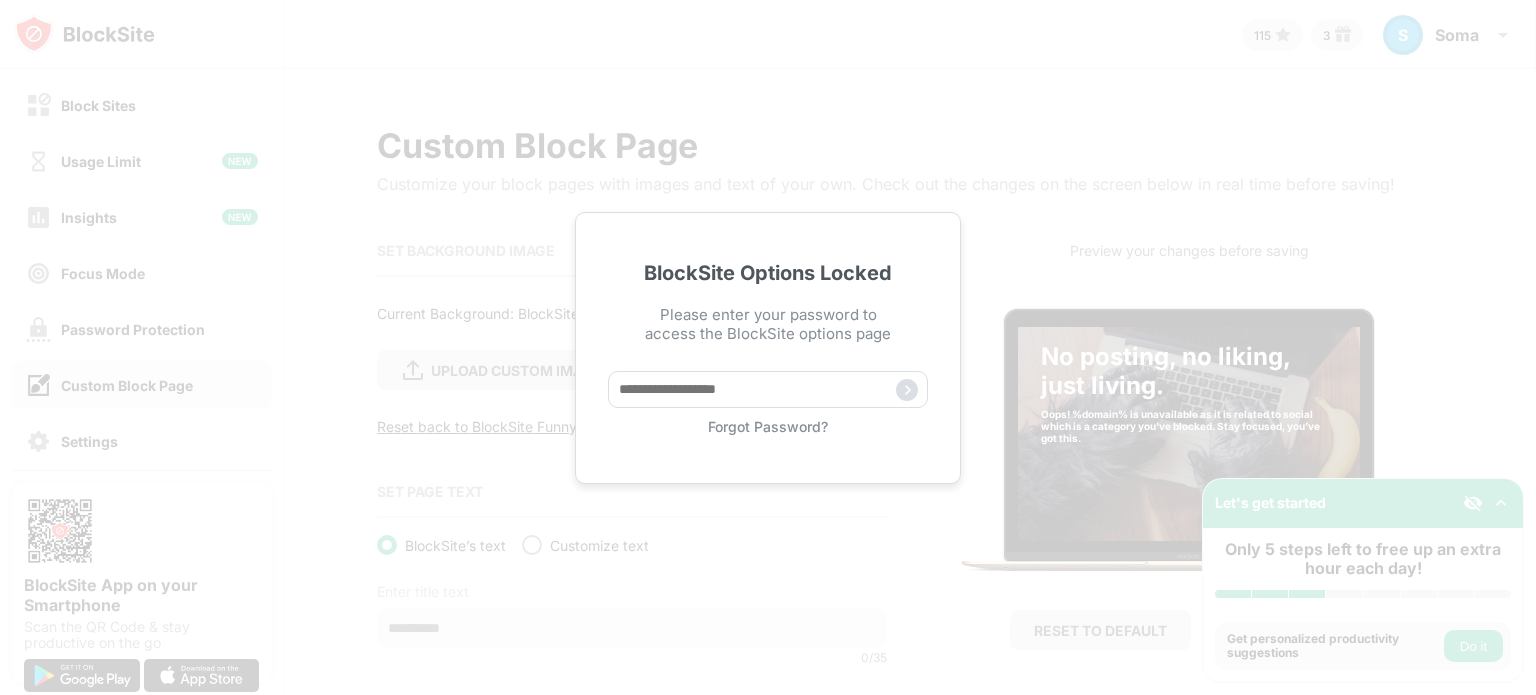 click on "Forgot Password?" at bounding box center (768, 403) 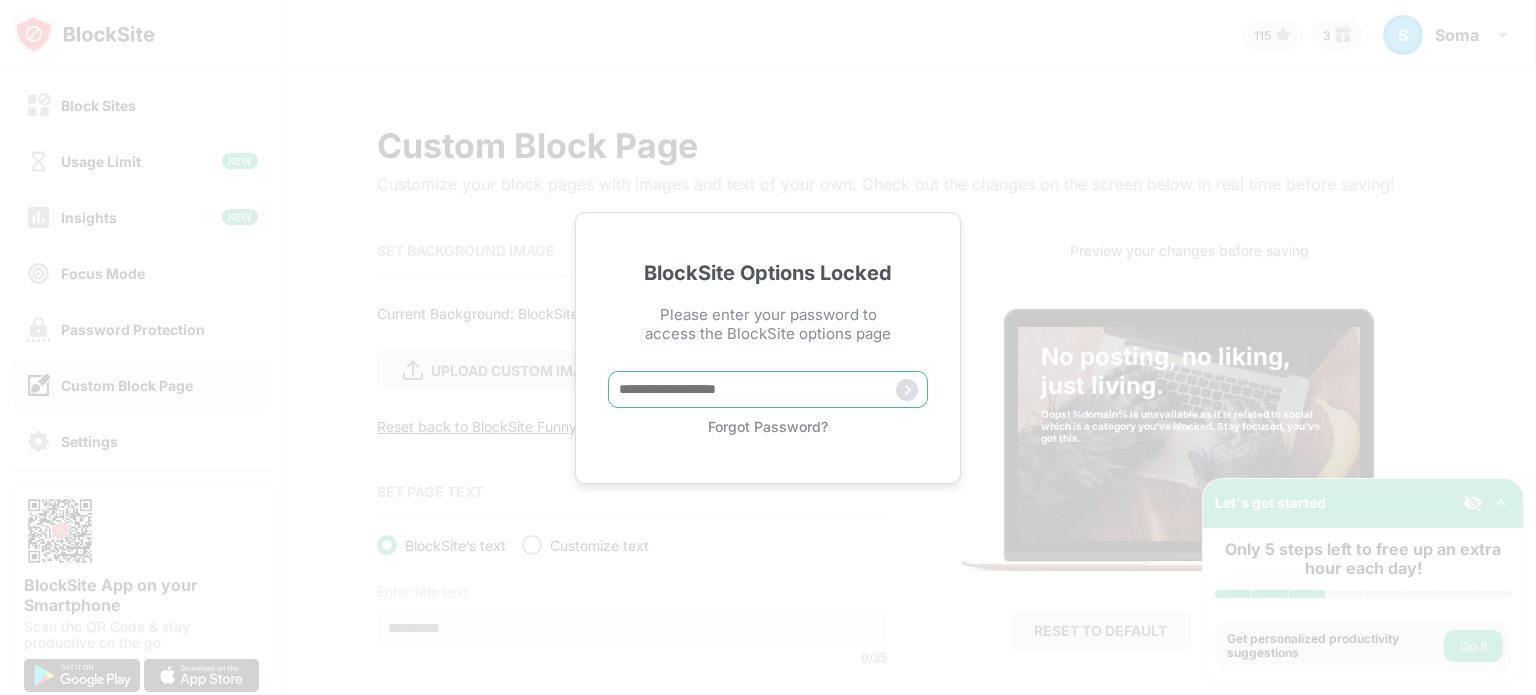 drag, startPoint x: 802, startPoint y: 396, endPoint x: 784, endPoint y: 425, distance: 34.132095 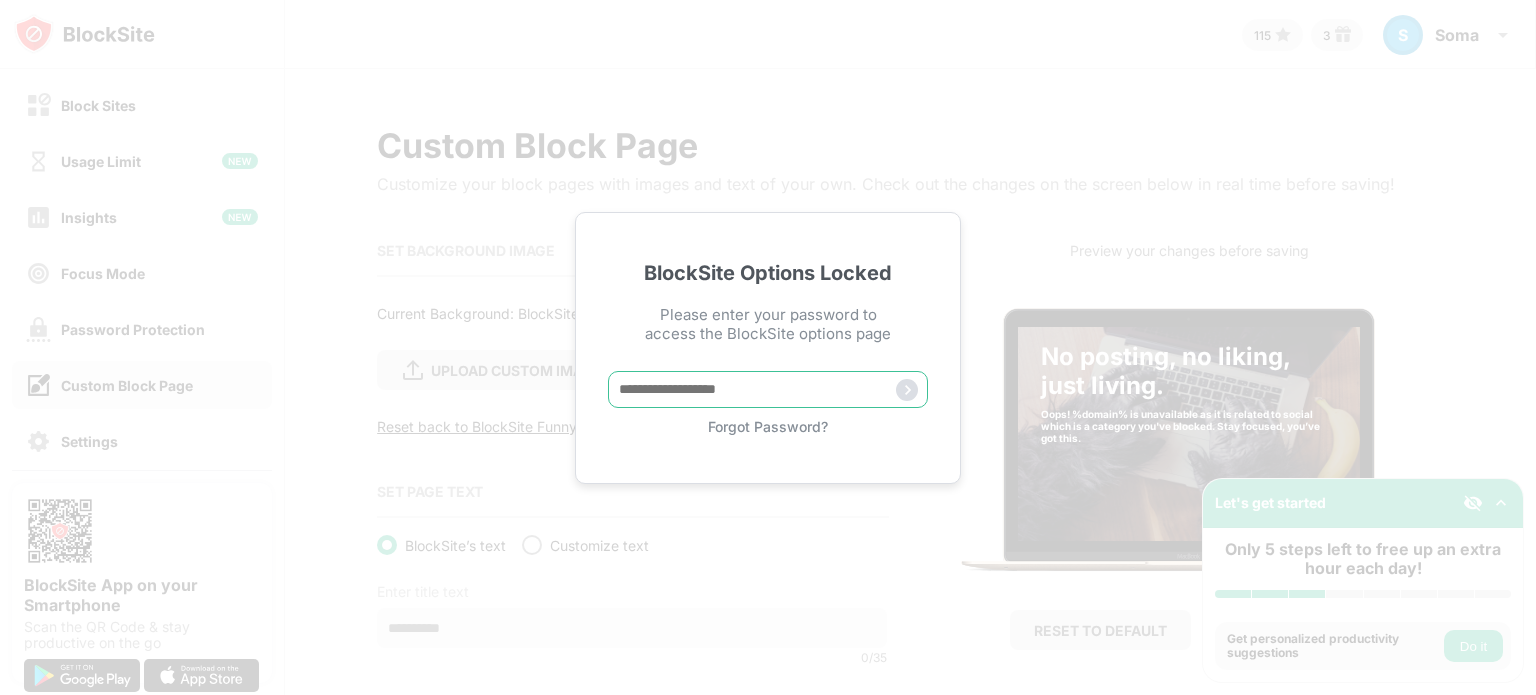 type on "*" 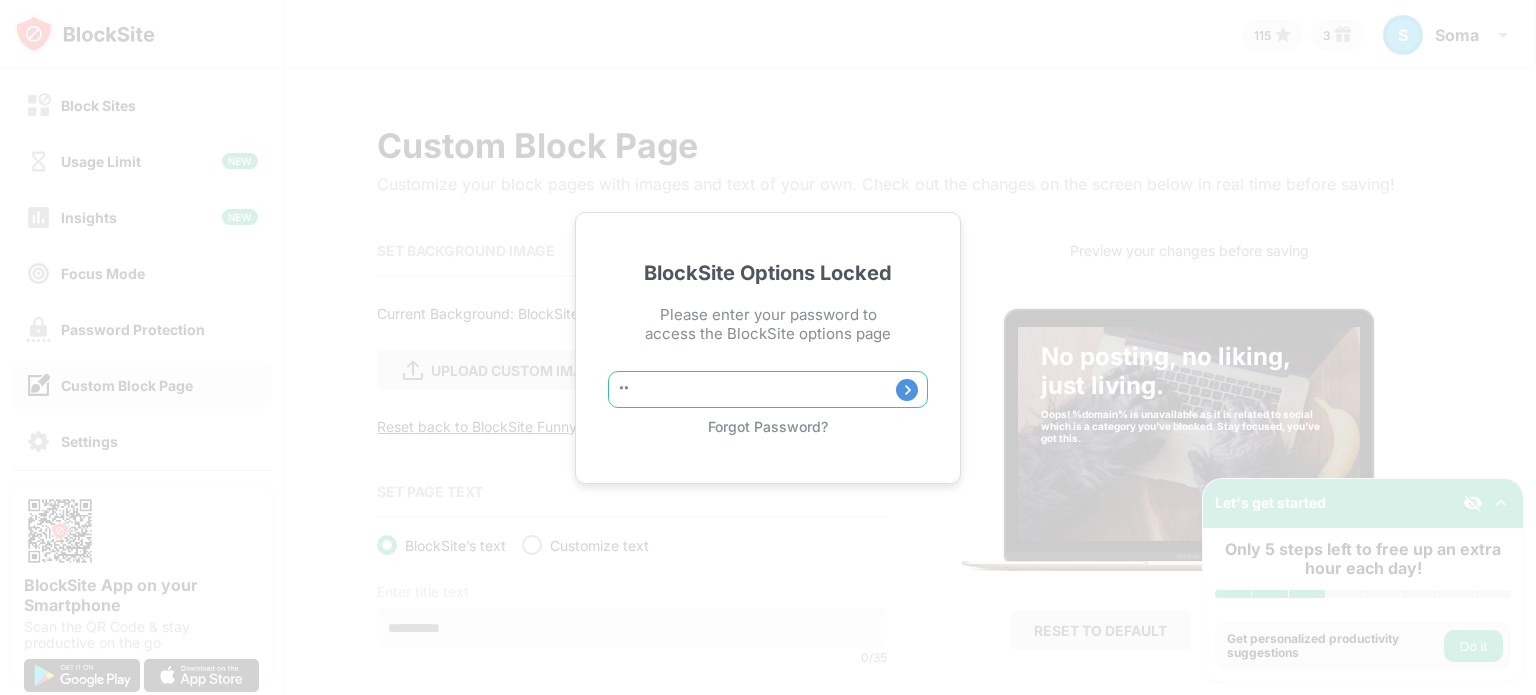 type on "*" 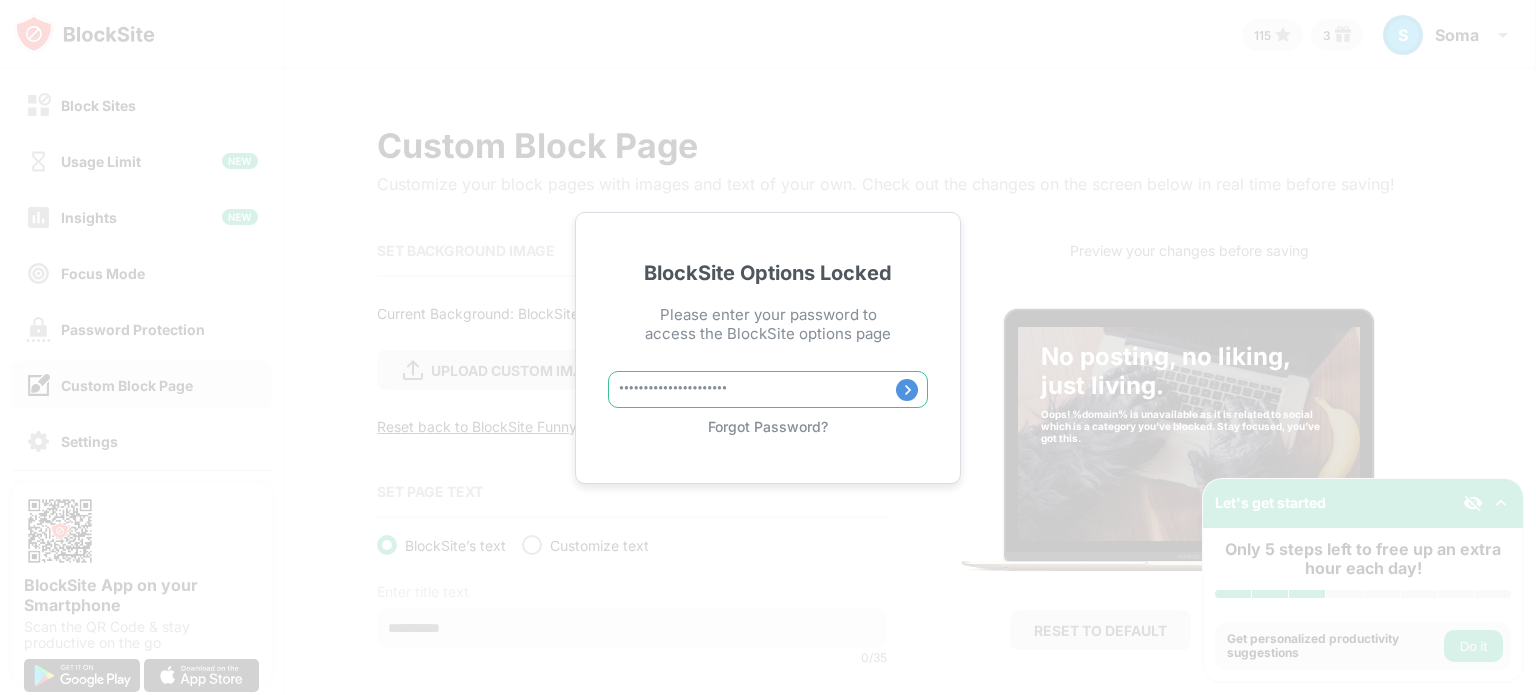 type on "**********" 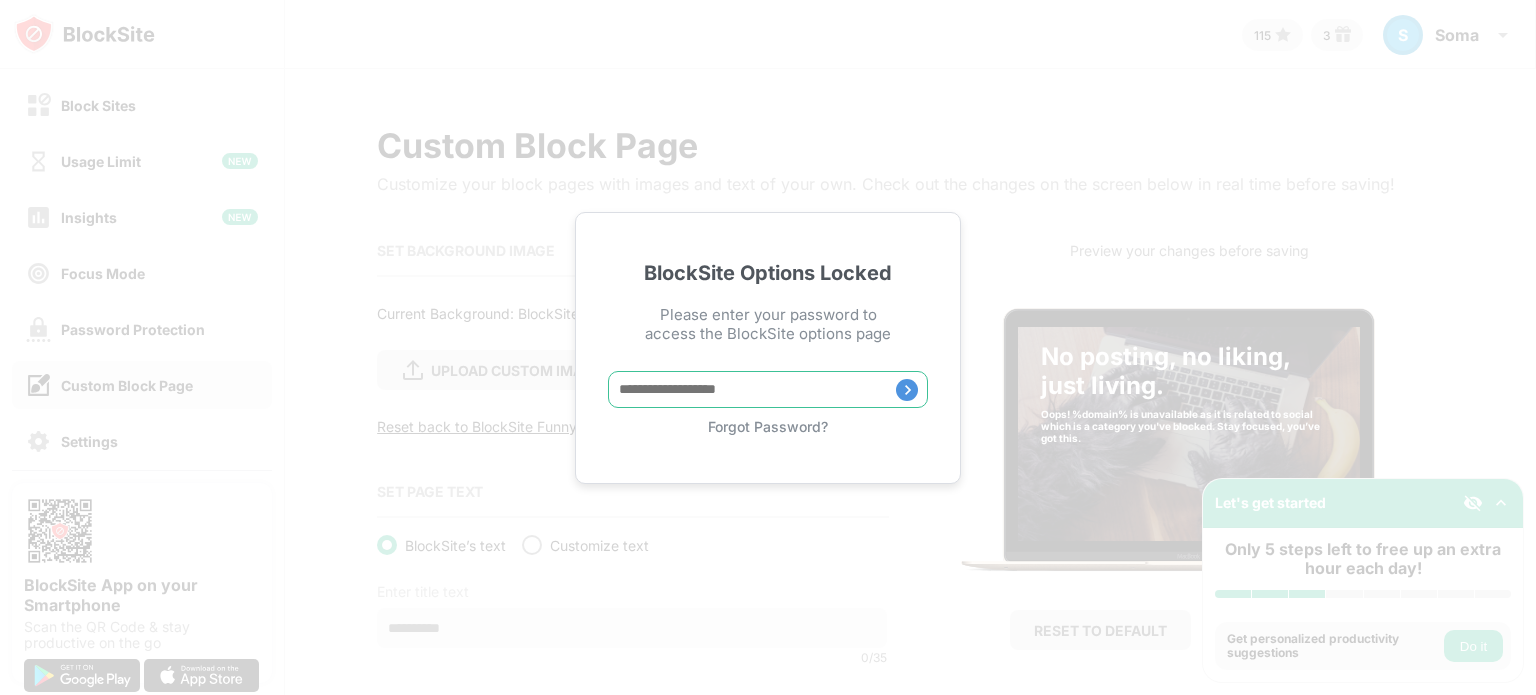 paste on "**********" 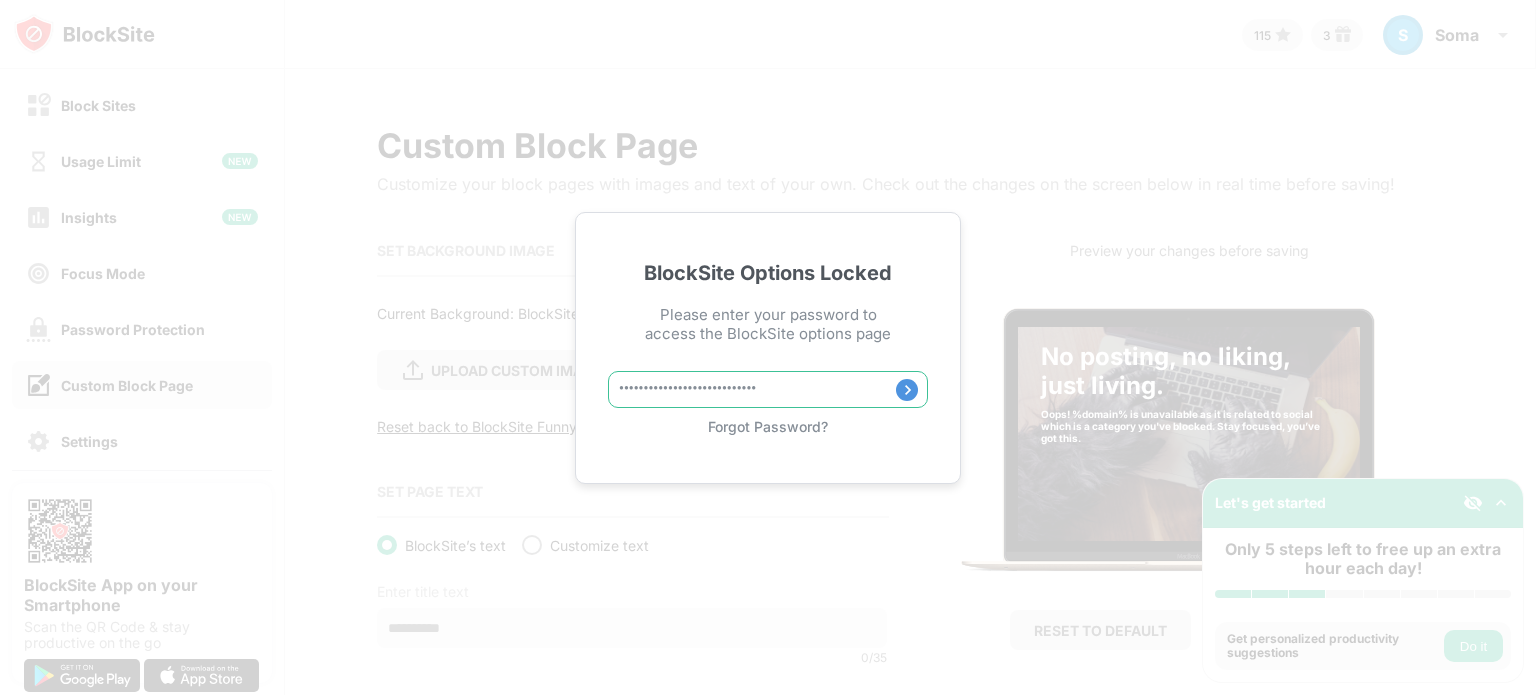 type 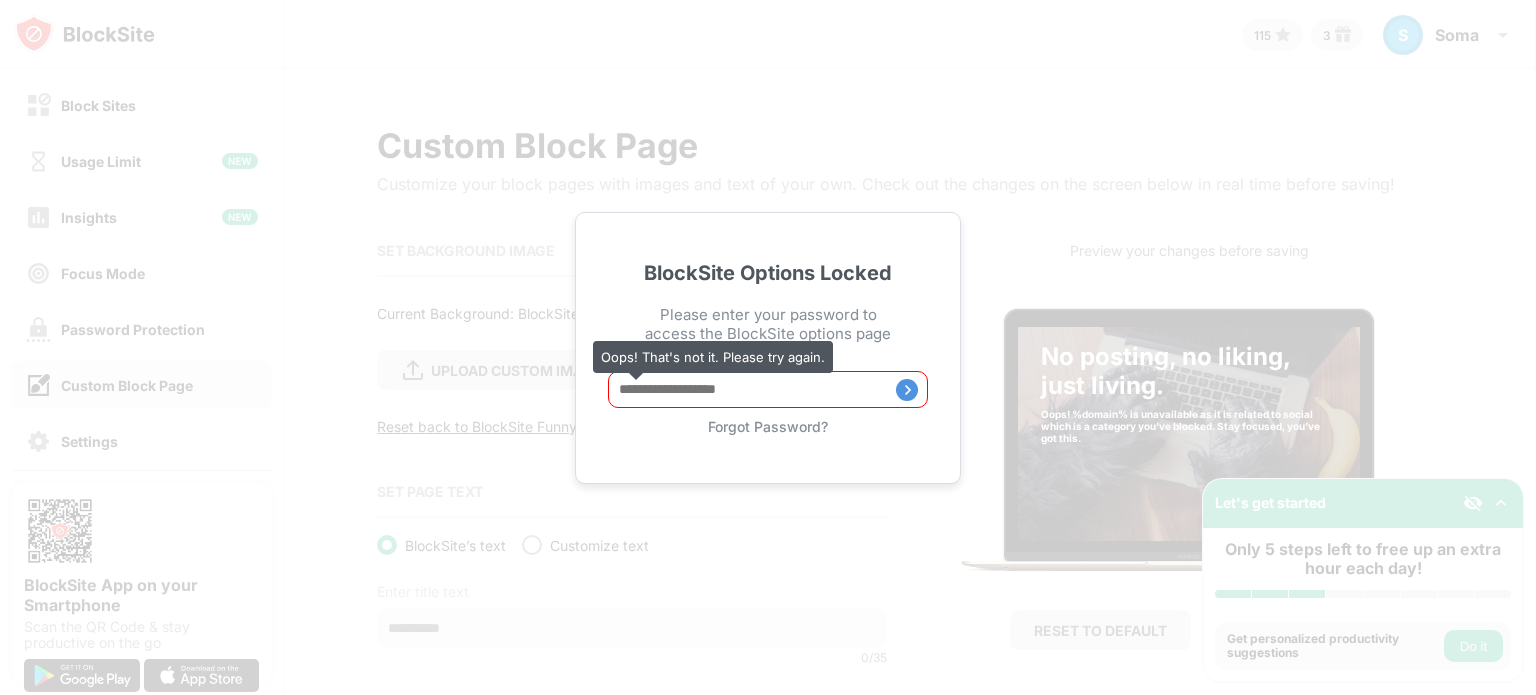 click at bounding box center (907, 390) 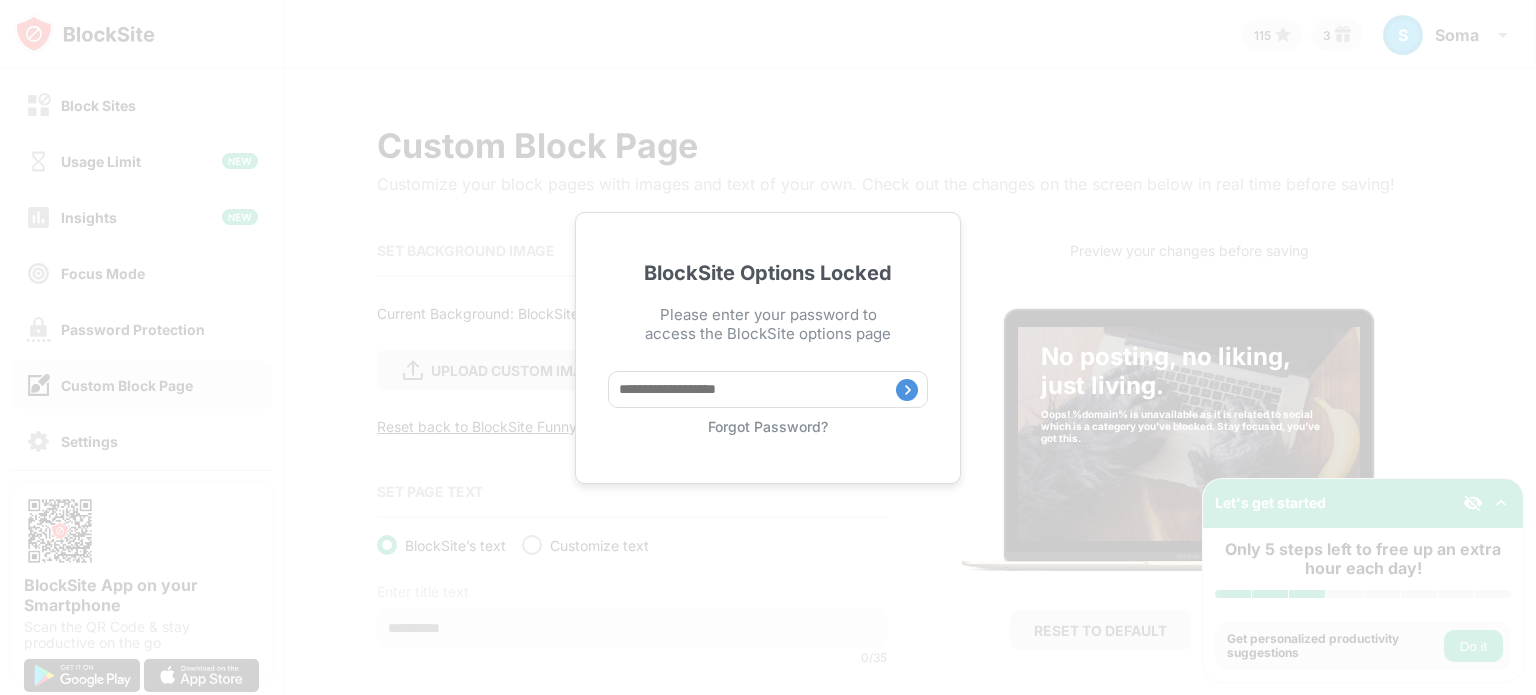 click on "BlockSite Options Locked Please enter your password to access the BlockSite options page Forgot Password?" at bounding box center (768, 348) 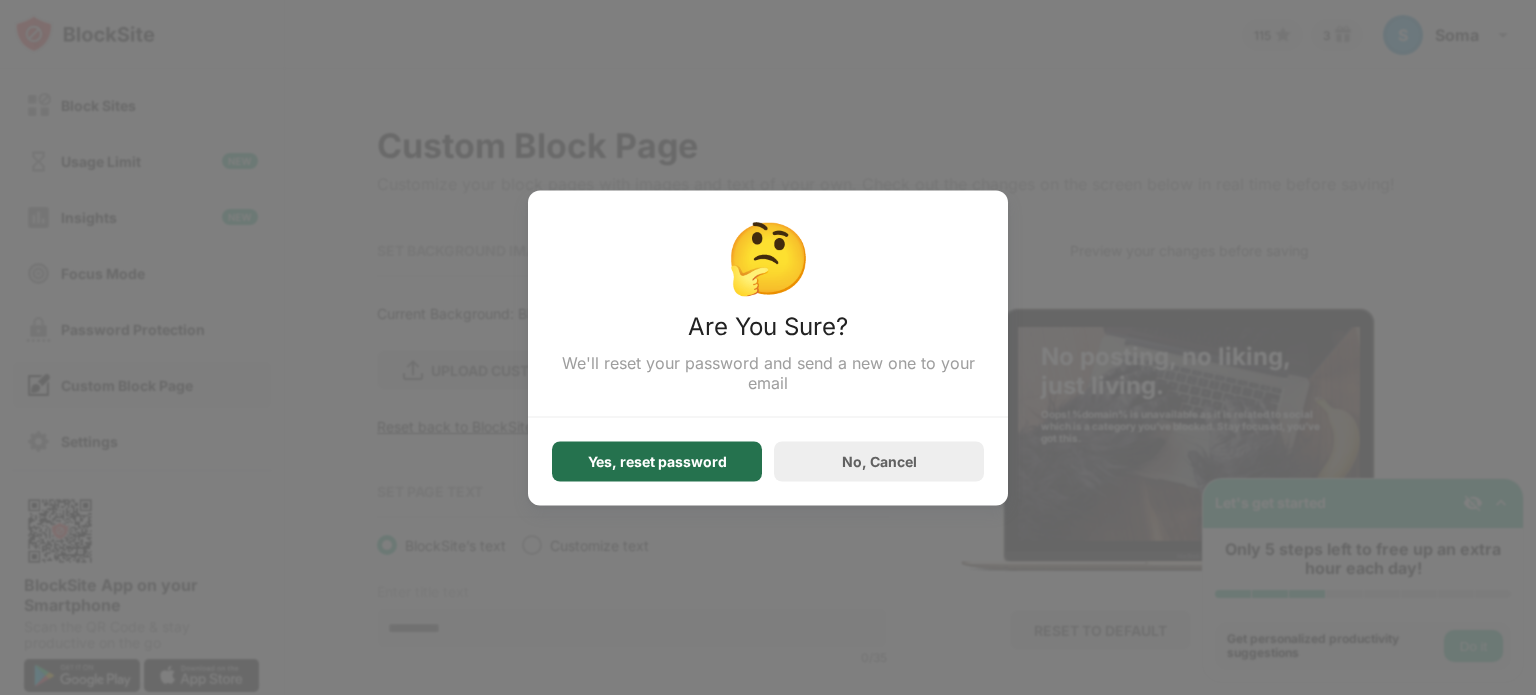 click on "Yes, reset password" at bounding box center (657, 461) 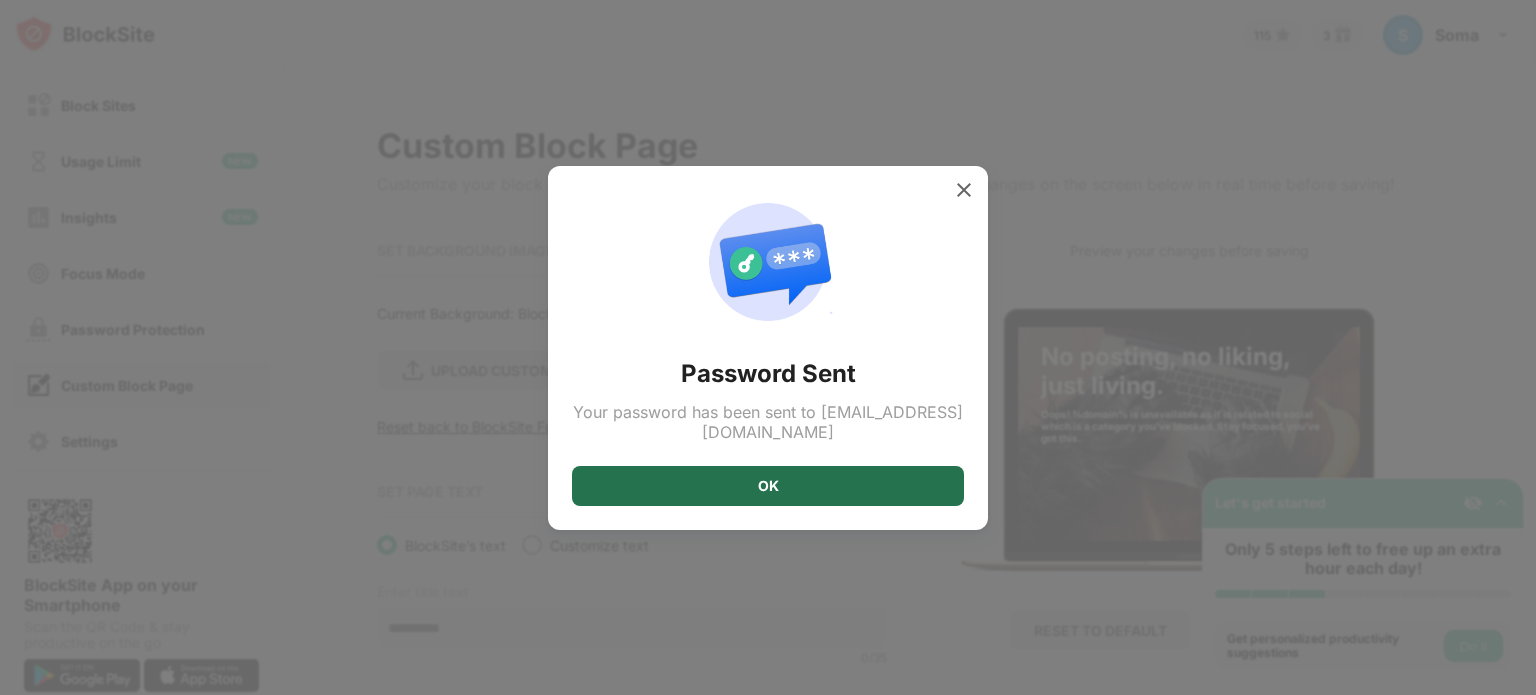 click on "OK" at bounding box center [768, 486] 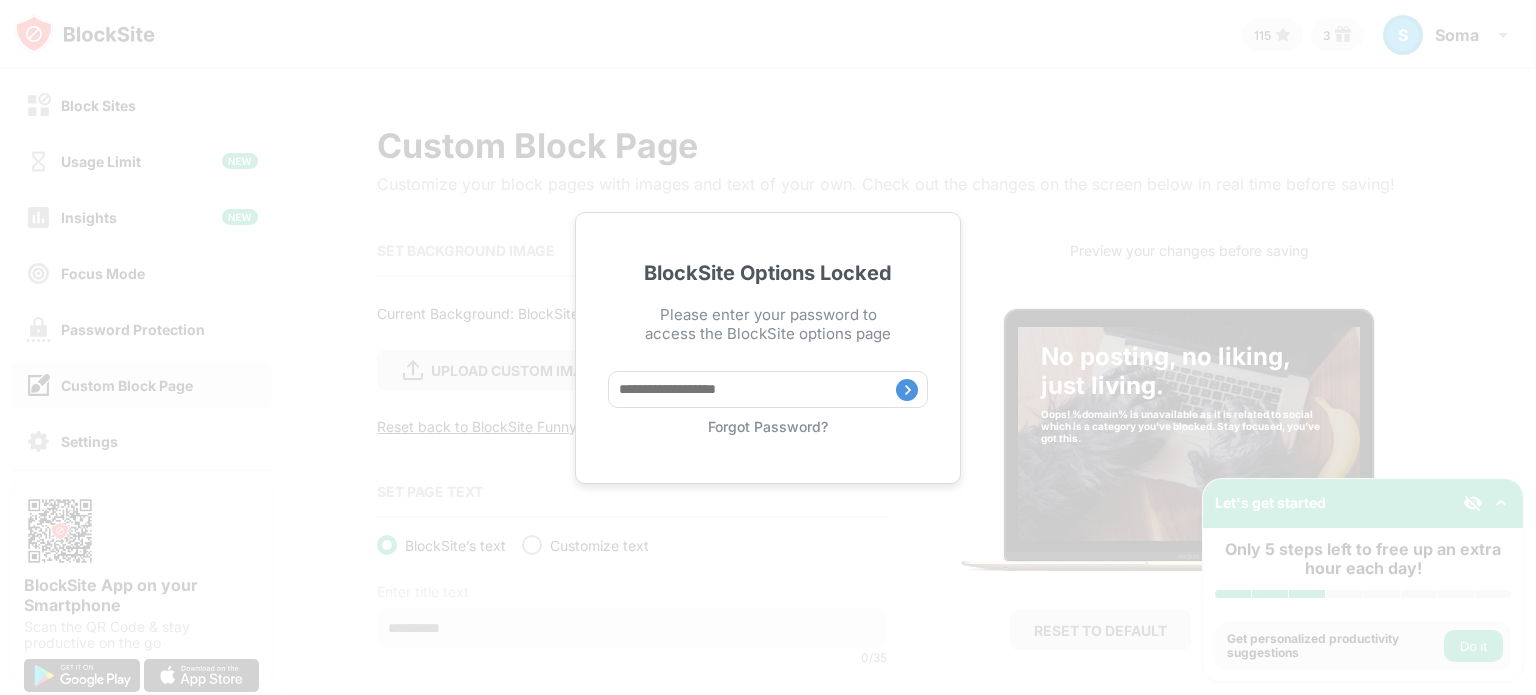 click on "Forgot Password?" at bounding box center (768, 426) 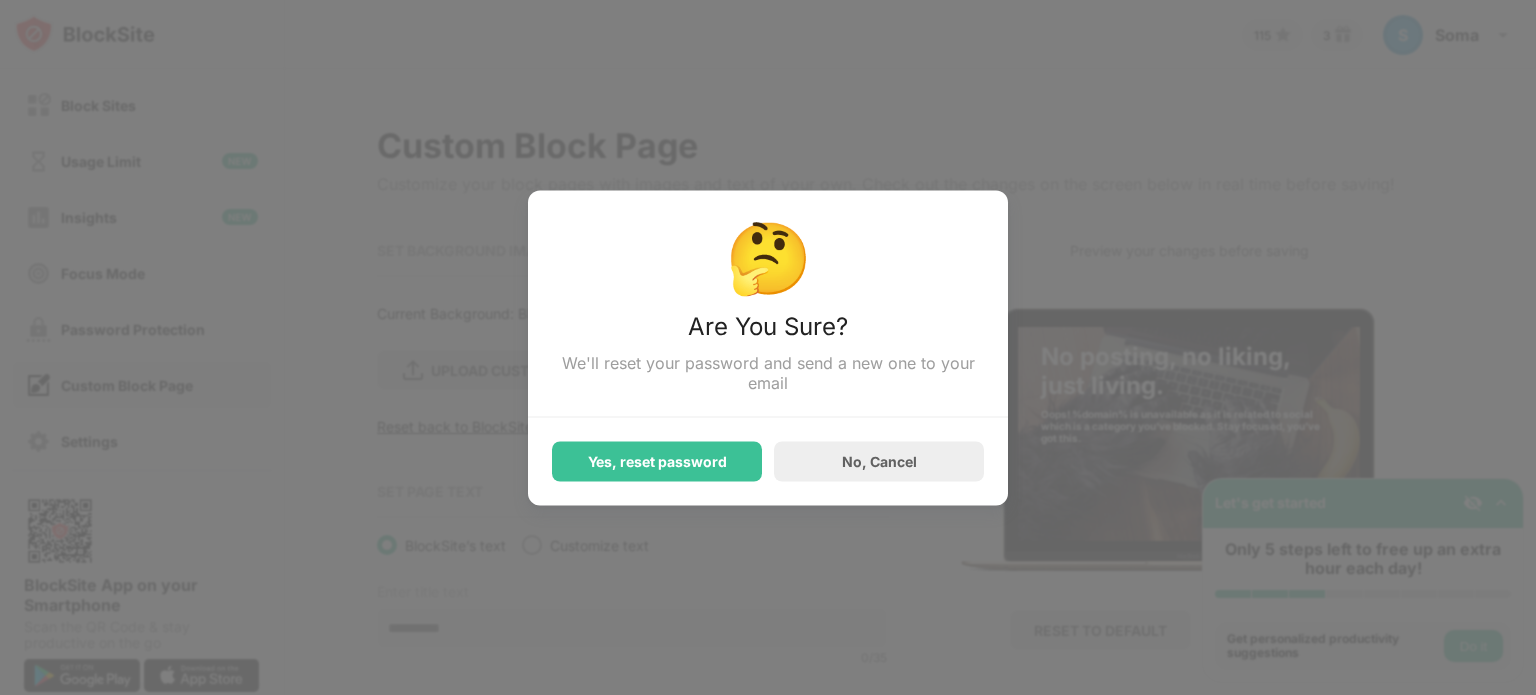 click on "🤔 Are You Sure? We'll reset your password and send a new one to your email Yes, reset password No, Cancel" at bounding box center [768, 347] 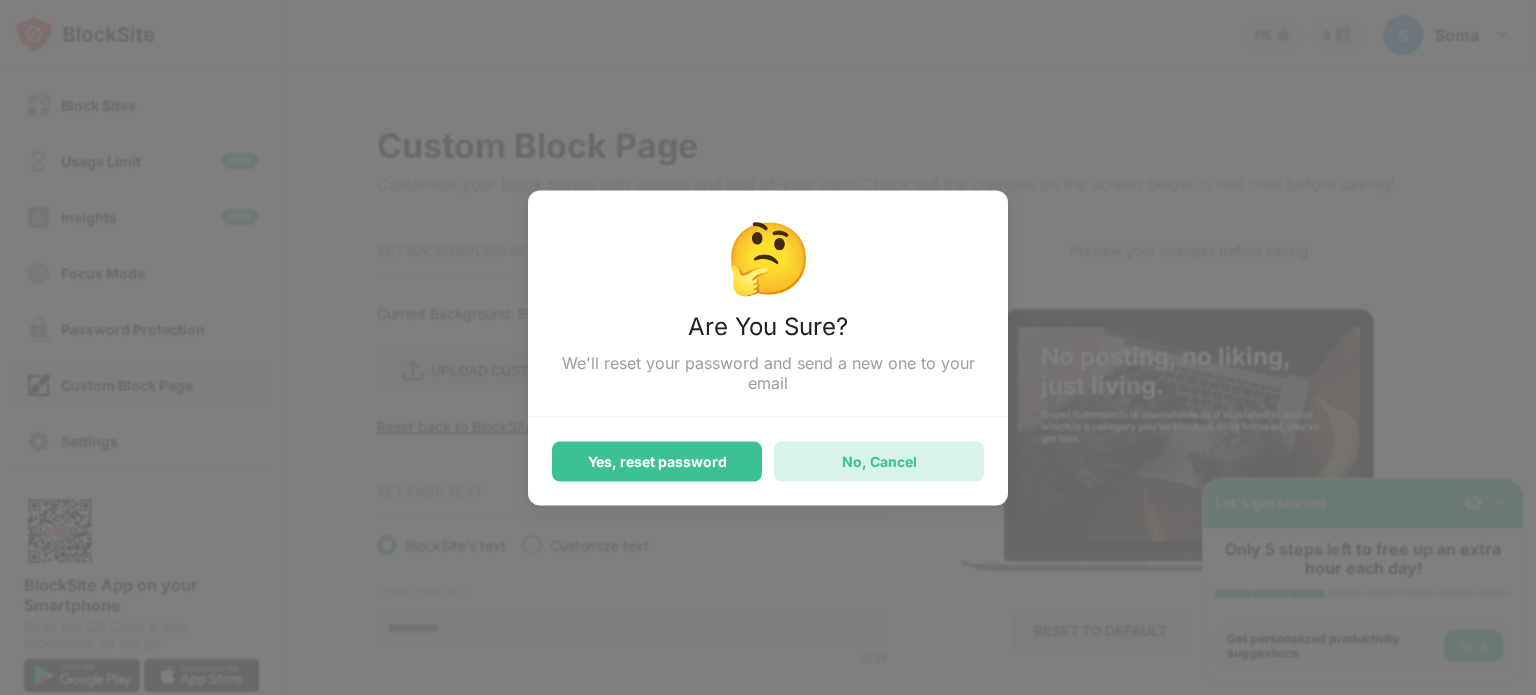 click on "No, Cancel" at bounding box center (879, 461) 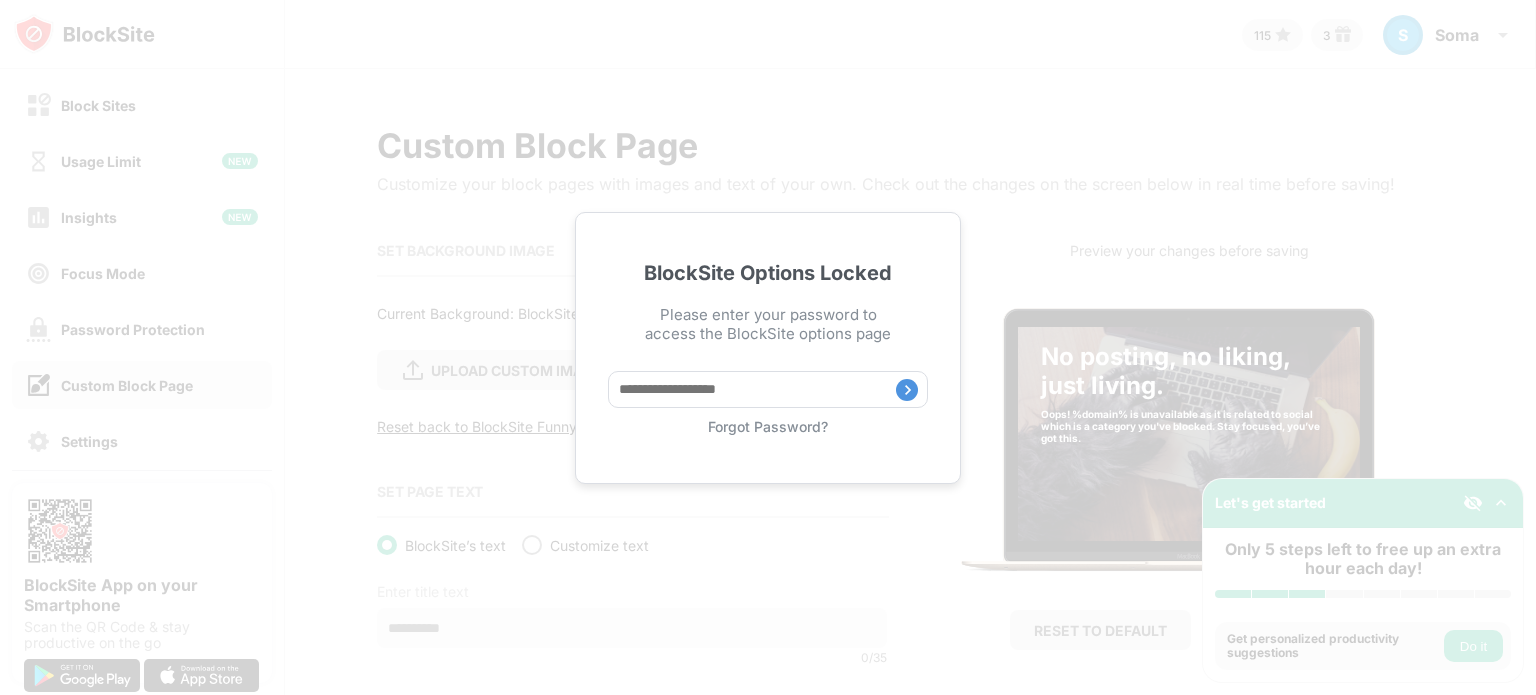 drag, startPoint x: 692, startPoint y: 295, endPoint x: 24, endPoint y: -61, distance: 756.9412 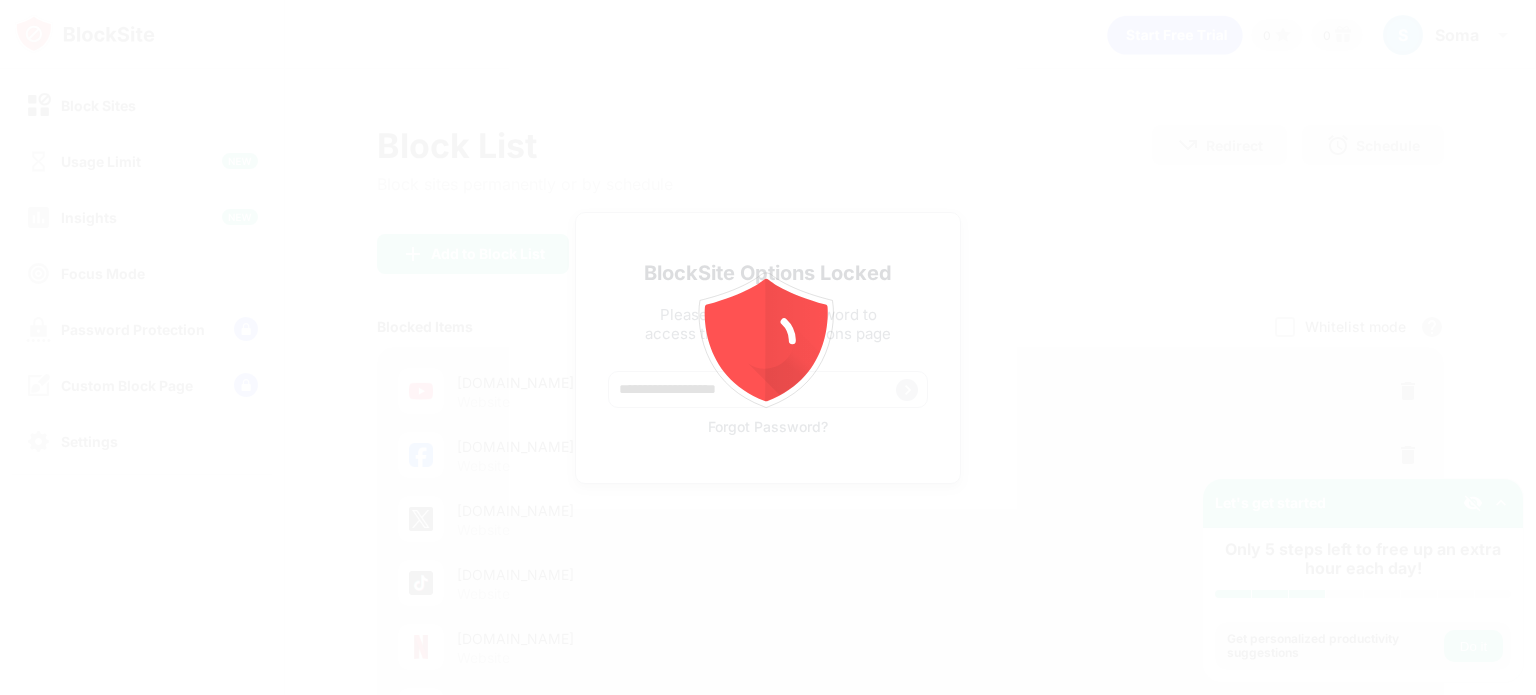 scroll, scrollTop: 0, scrollLeft: 0, axis: both 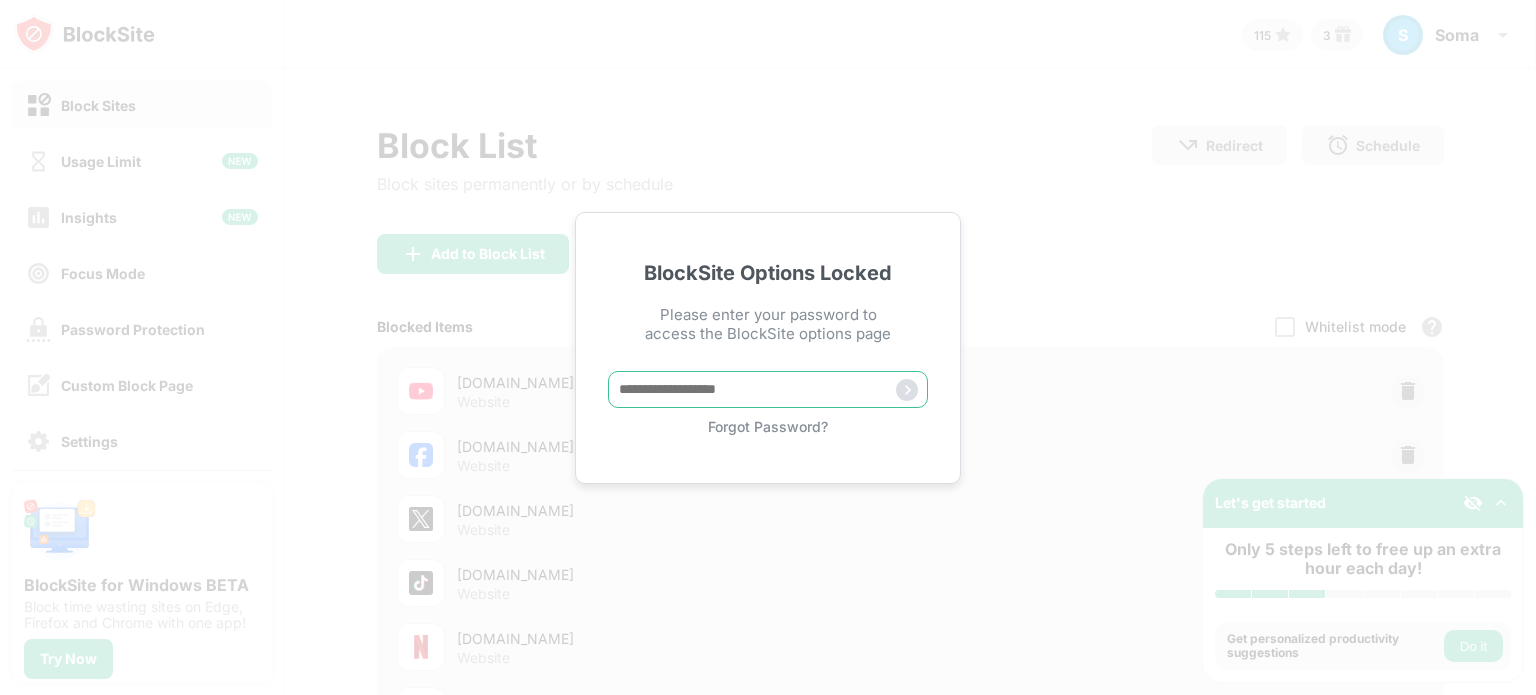 click at bounding box center [768, 389] 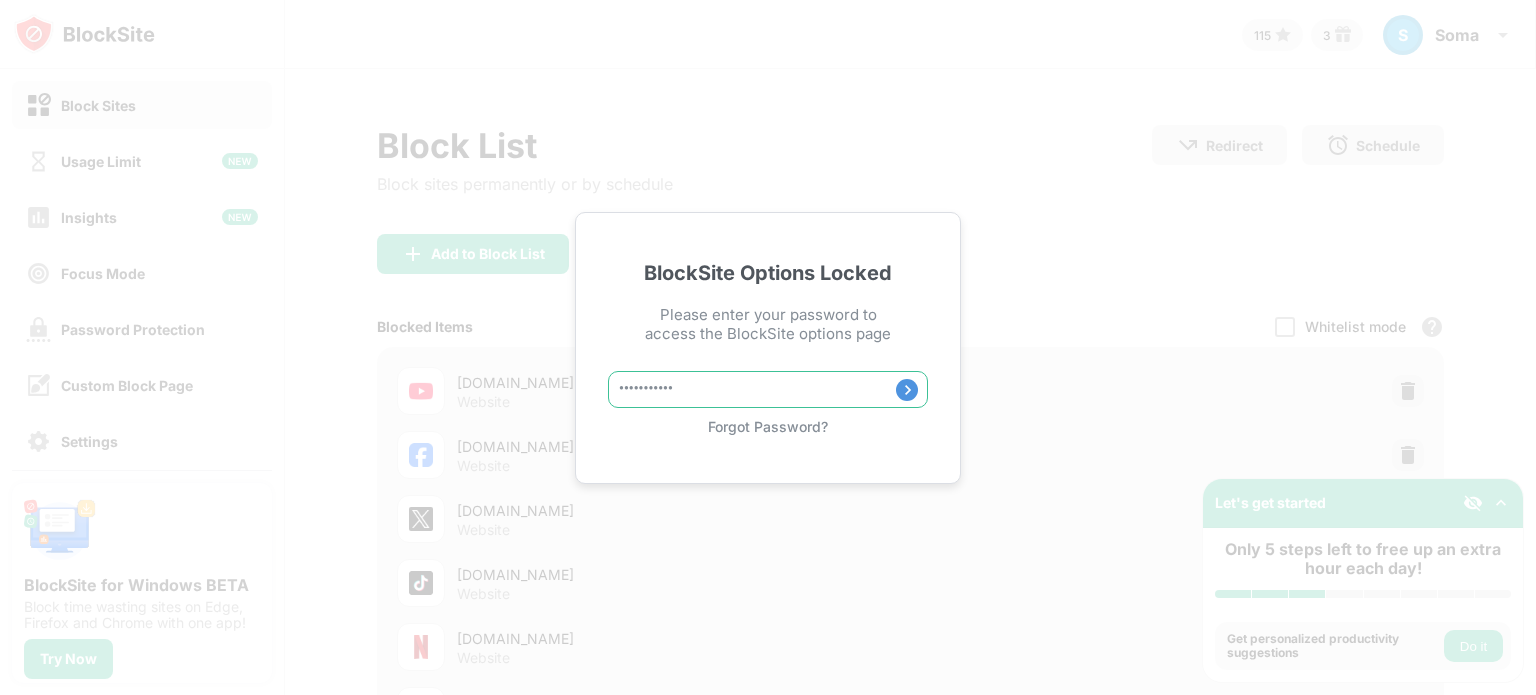 type on "**********" 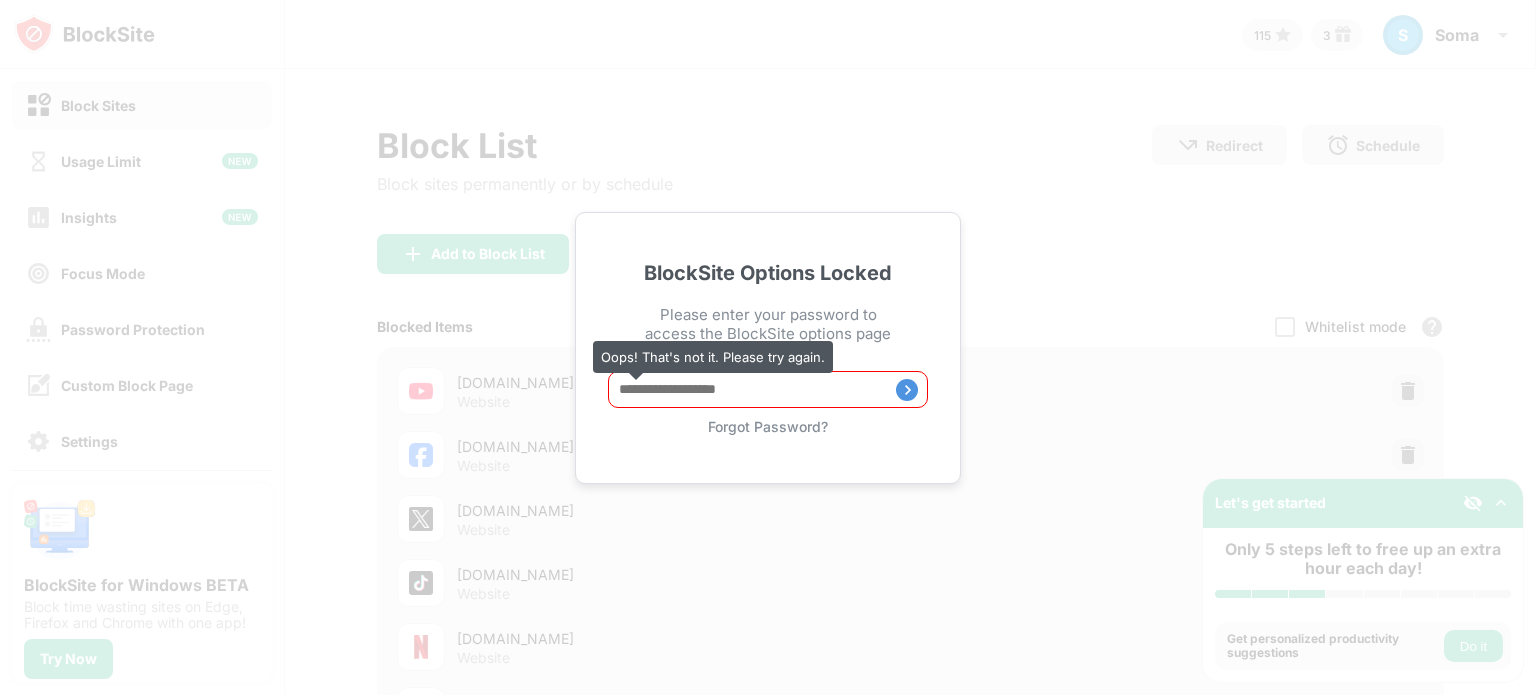 click on "BlockSite Options Locked Please enter your password to access the BlockSite options page Oops! That's not it. Please try again. Forgot Password?" at bounding box center [768, 347] 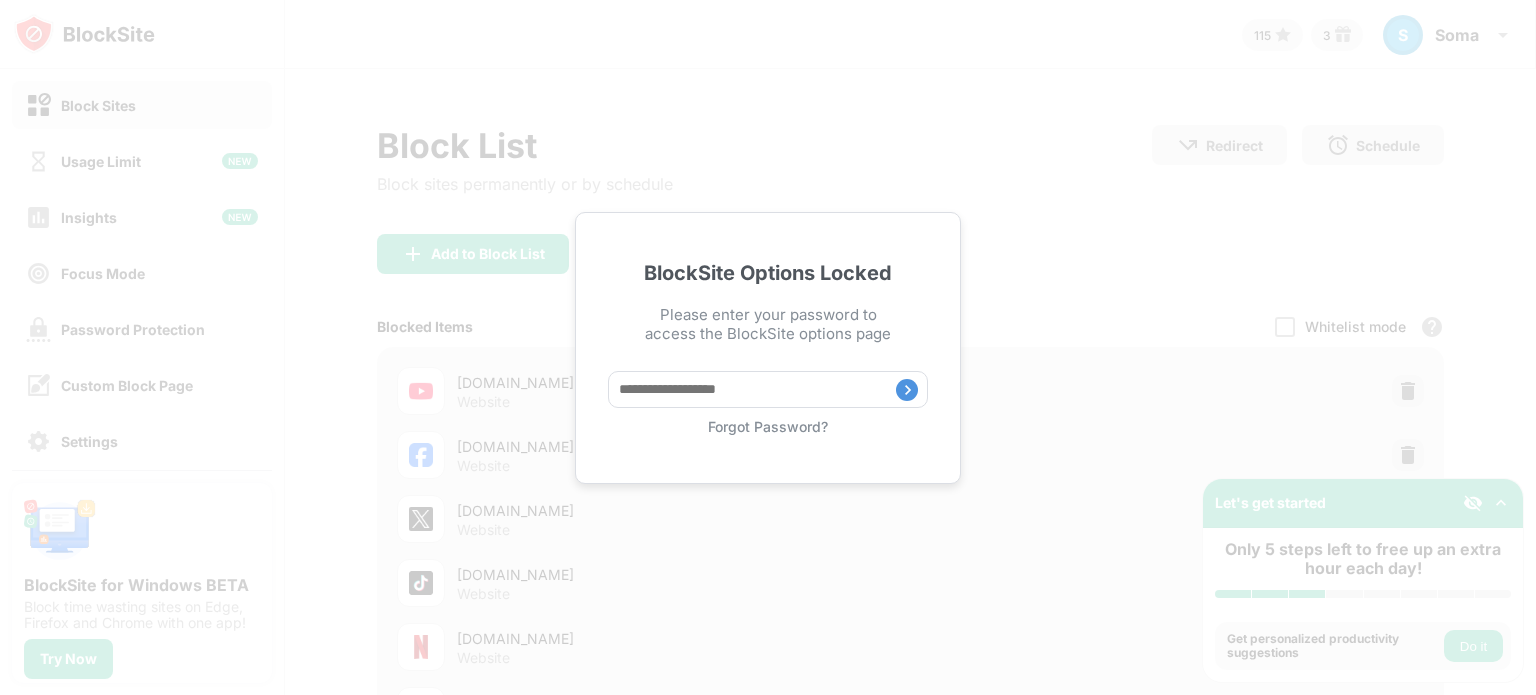 click on "BlockSite Options Locked Please enter your password to access the BlockSite options page Forgot Password?" at bounding box center [768, 347] 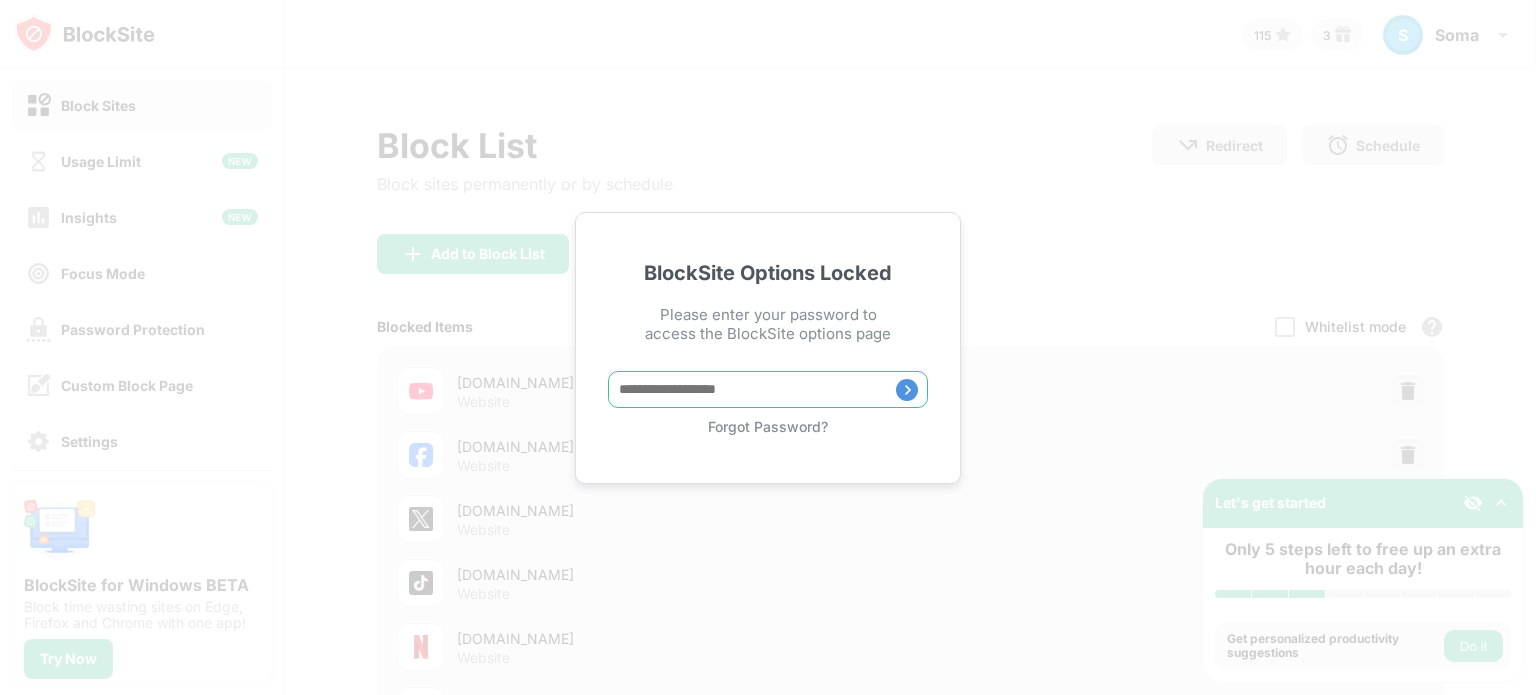click at bounding box center (768, 389) 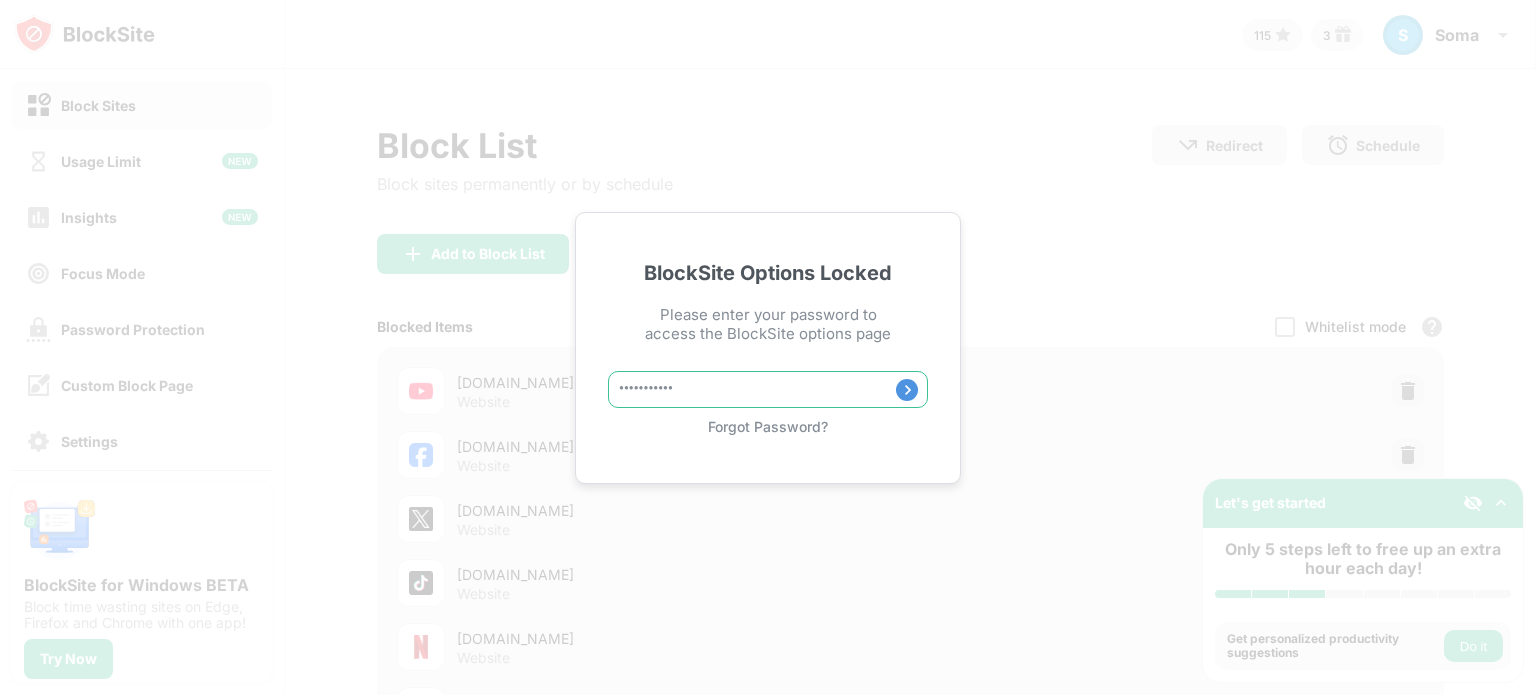 type on "**********" 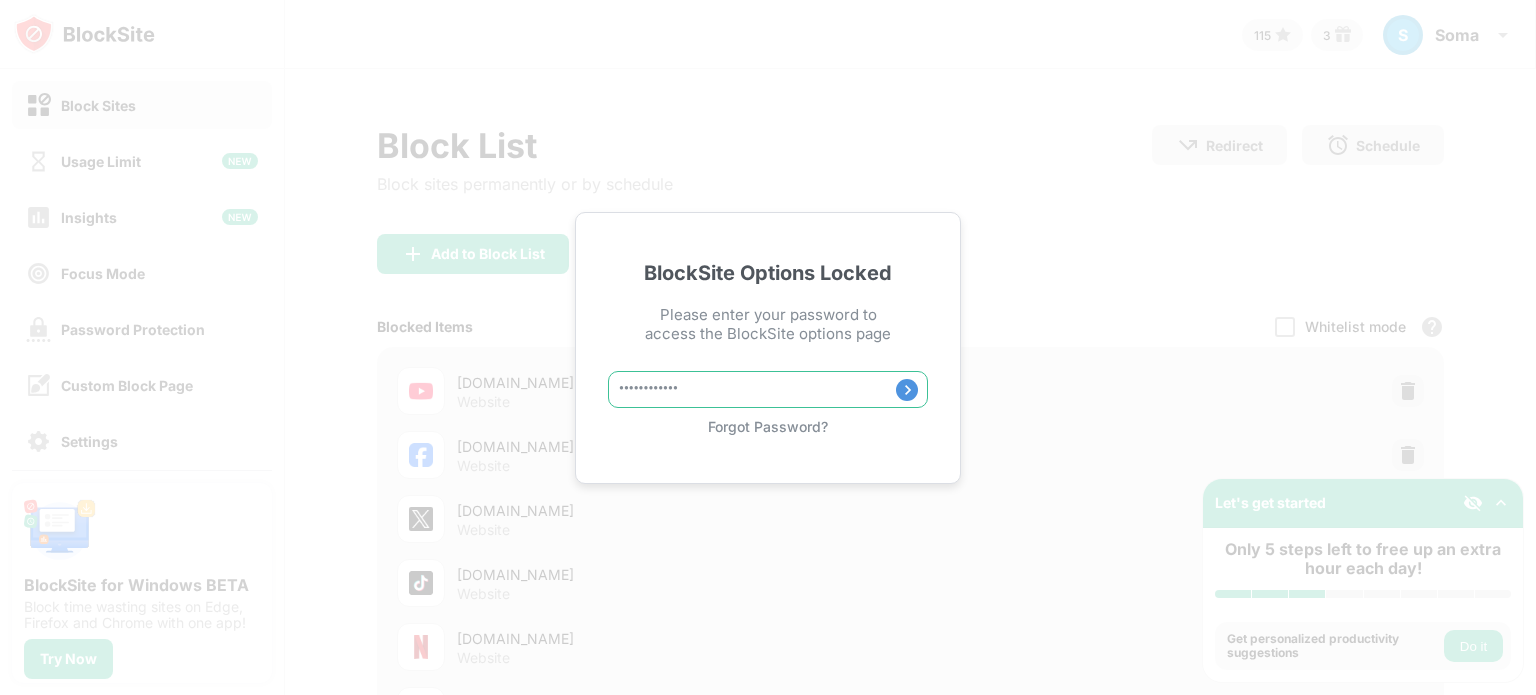 type 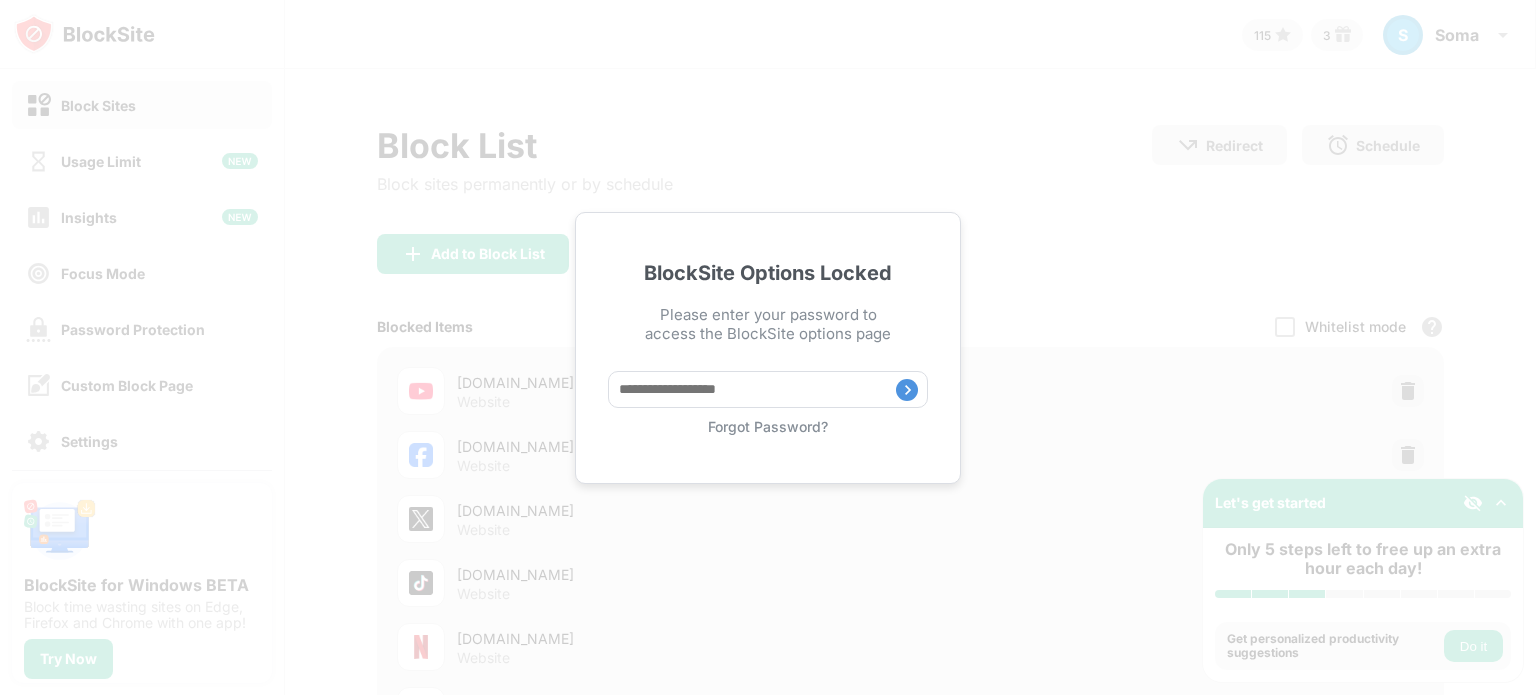 click on "Forgot Password?" at bounding box center [768, 426] 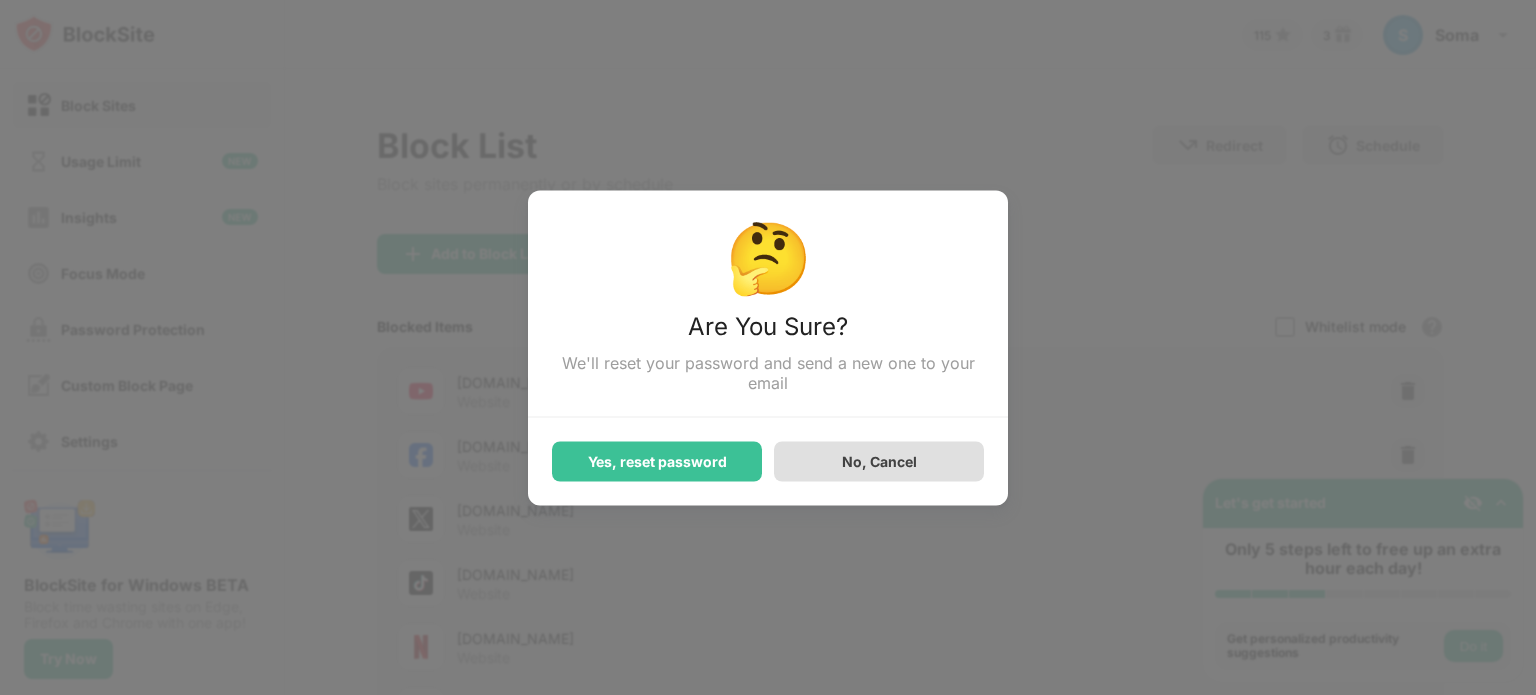 click on "No, Cancel" at bounding box center [879, 461] 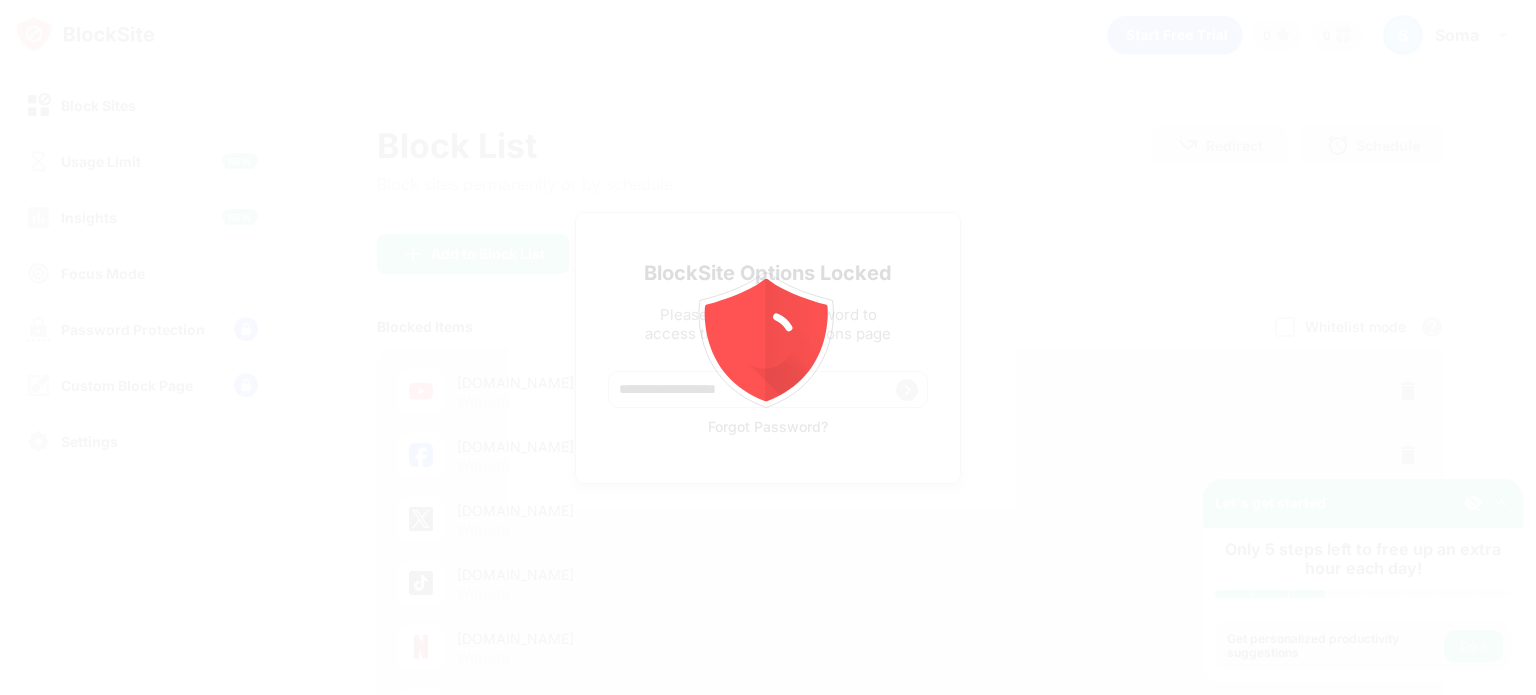 scroll, scrollTop: 0, scrollLeft: 0, axis: both 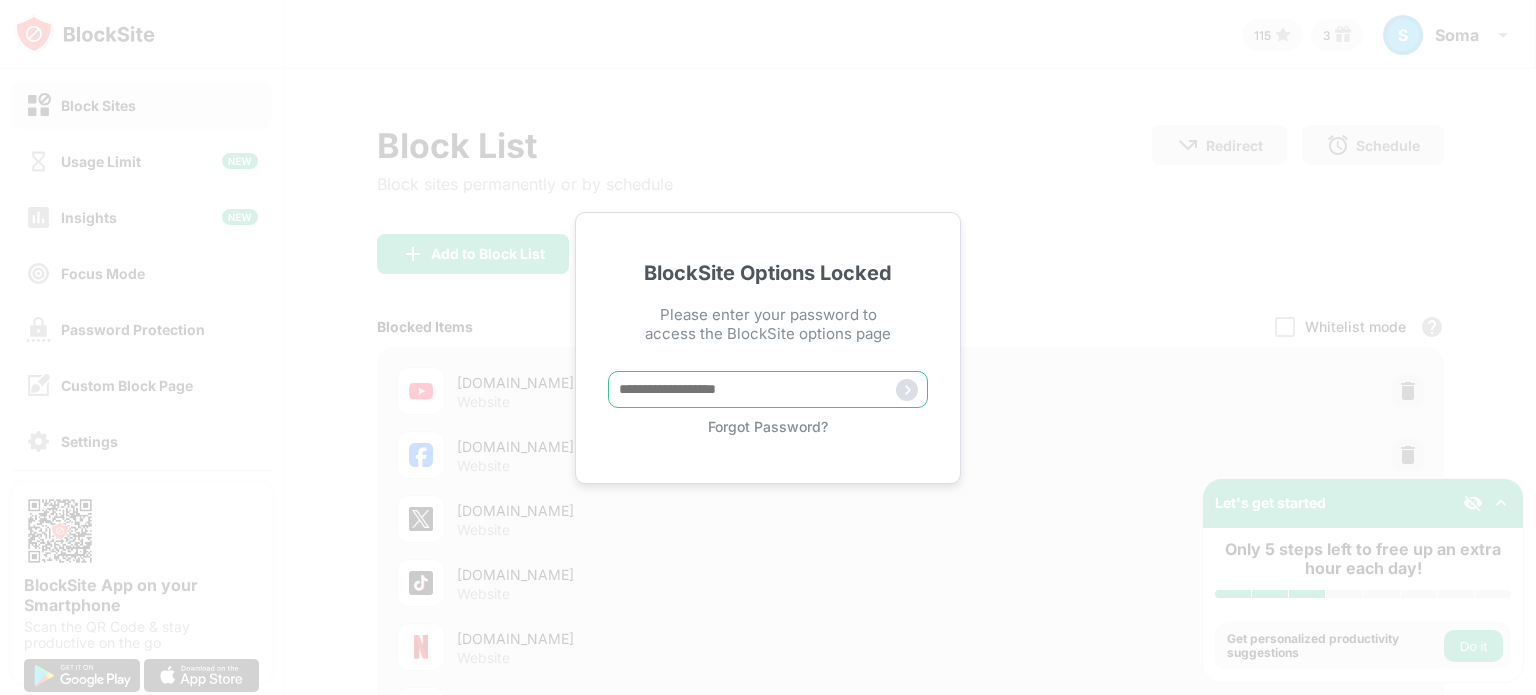 click at bounding box center [768, 389] 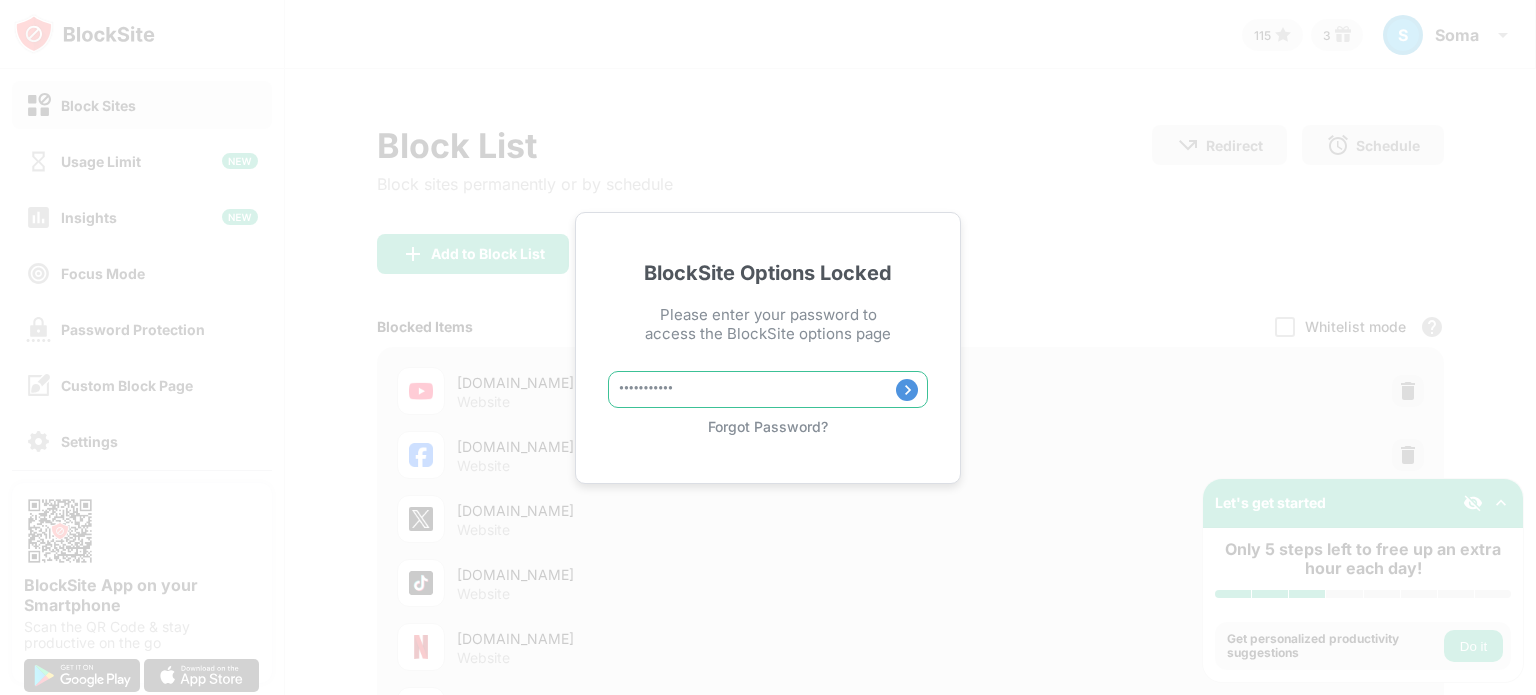 type on "**********" 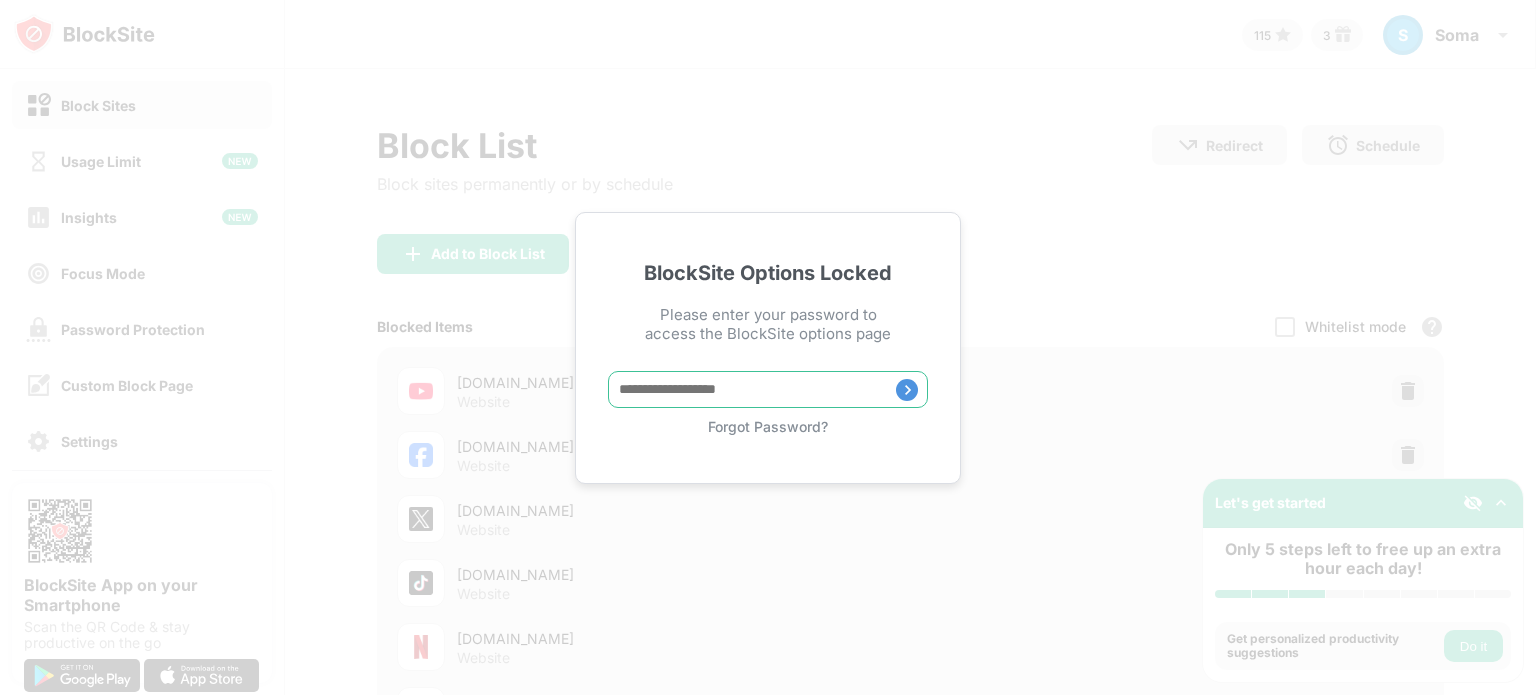click at bounding box center (768, 389) 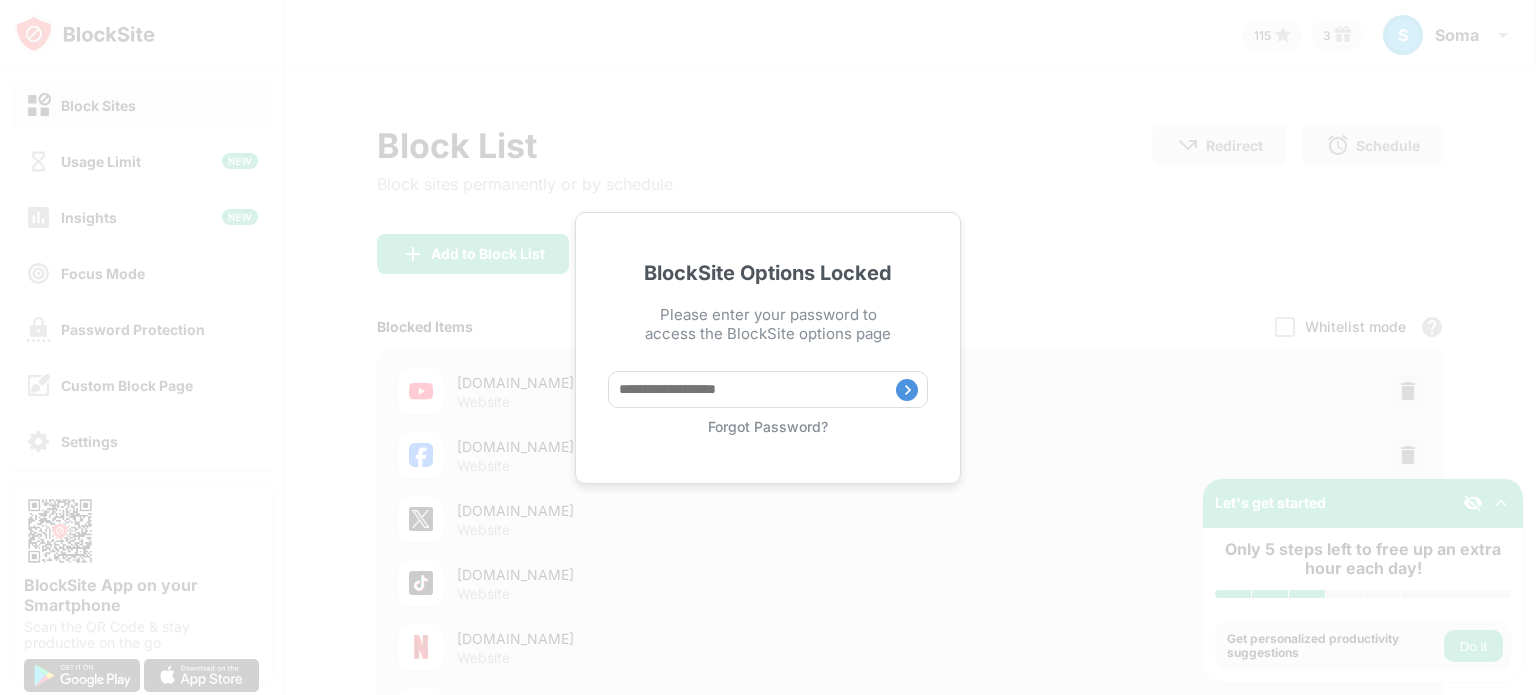 click on "BlockSite Options Locked Please enter your password to access the BlockSite options page Forgot Password?" at bounding box center (768, 347) 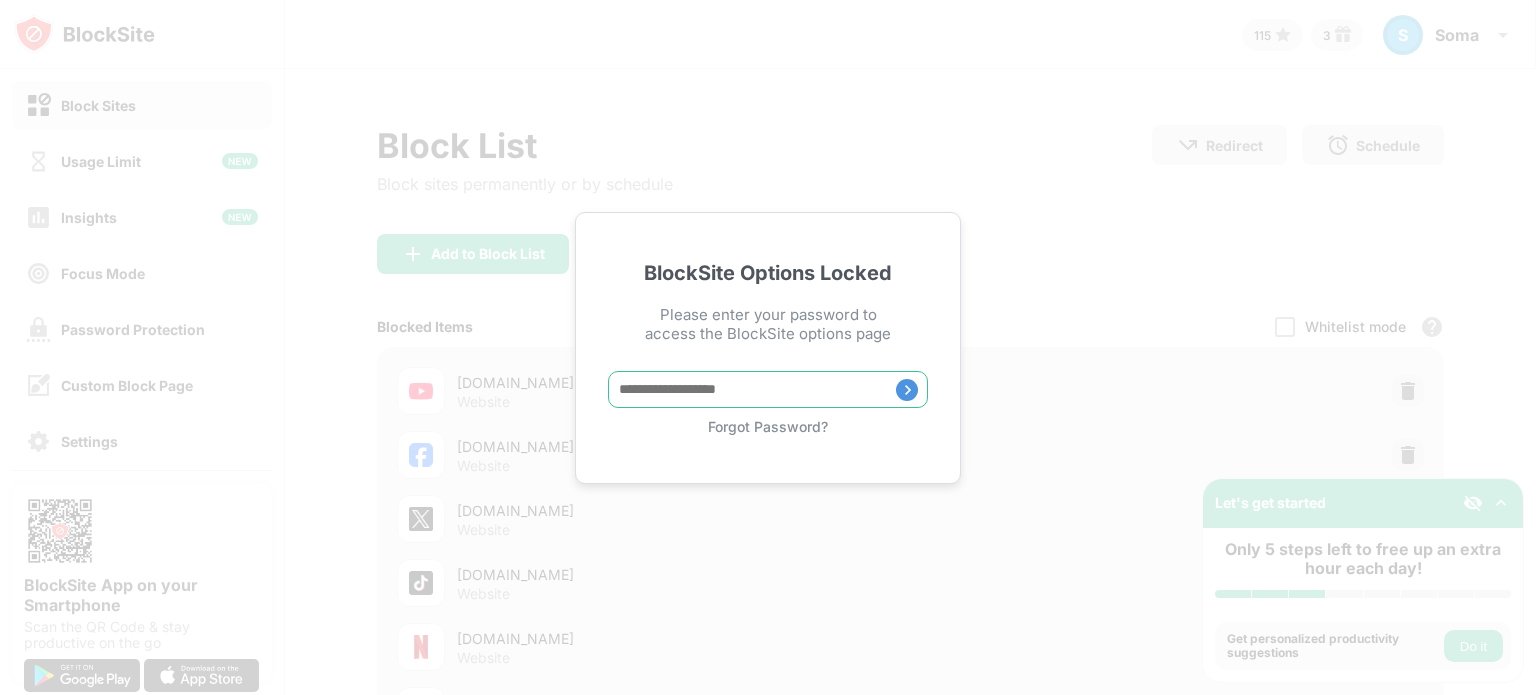 click at bounding box center (768, 389) 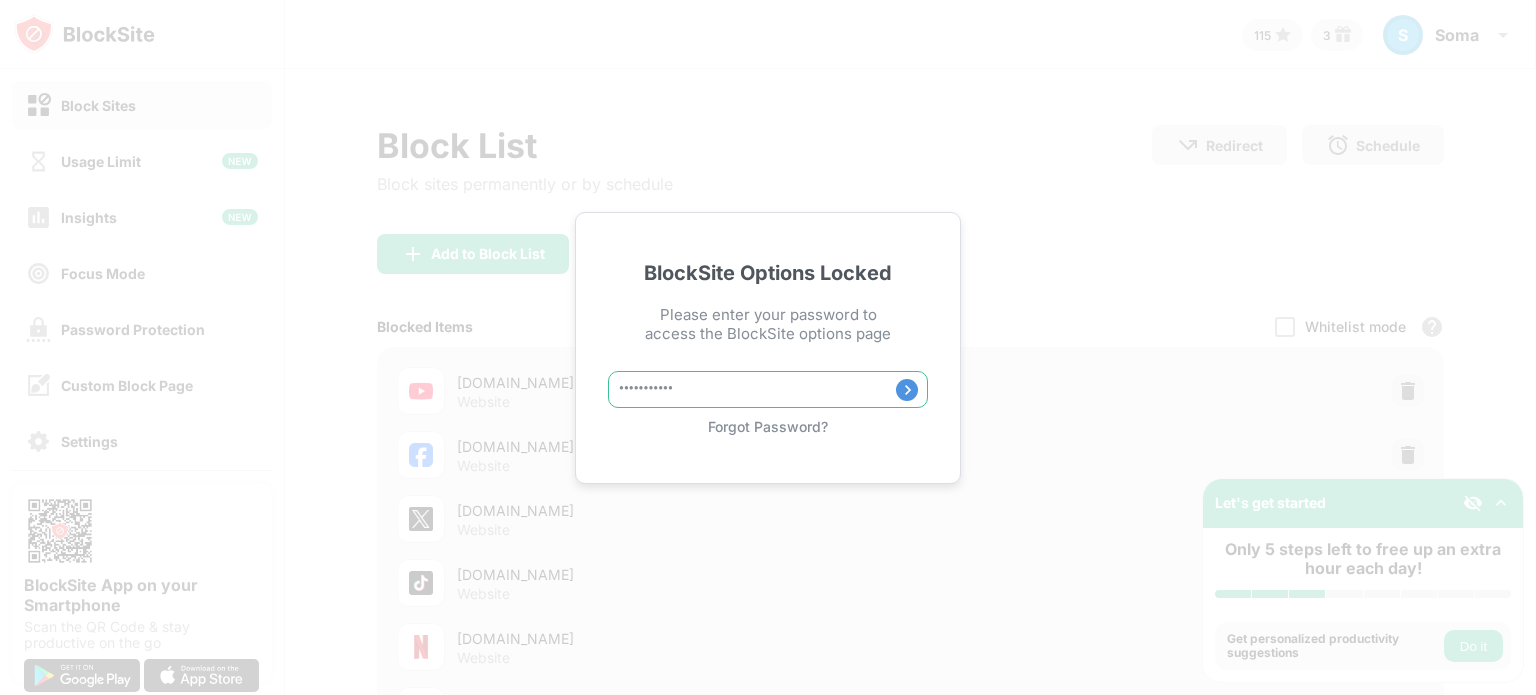 type on "**********" 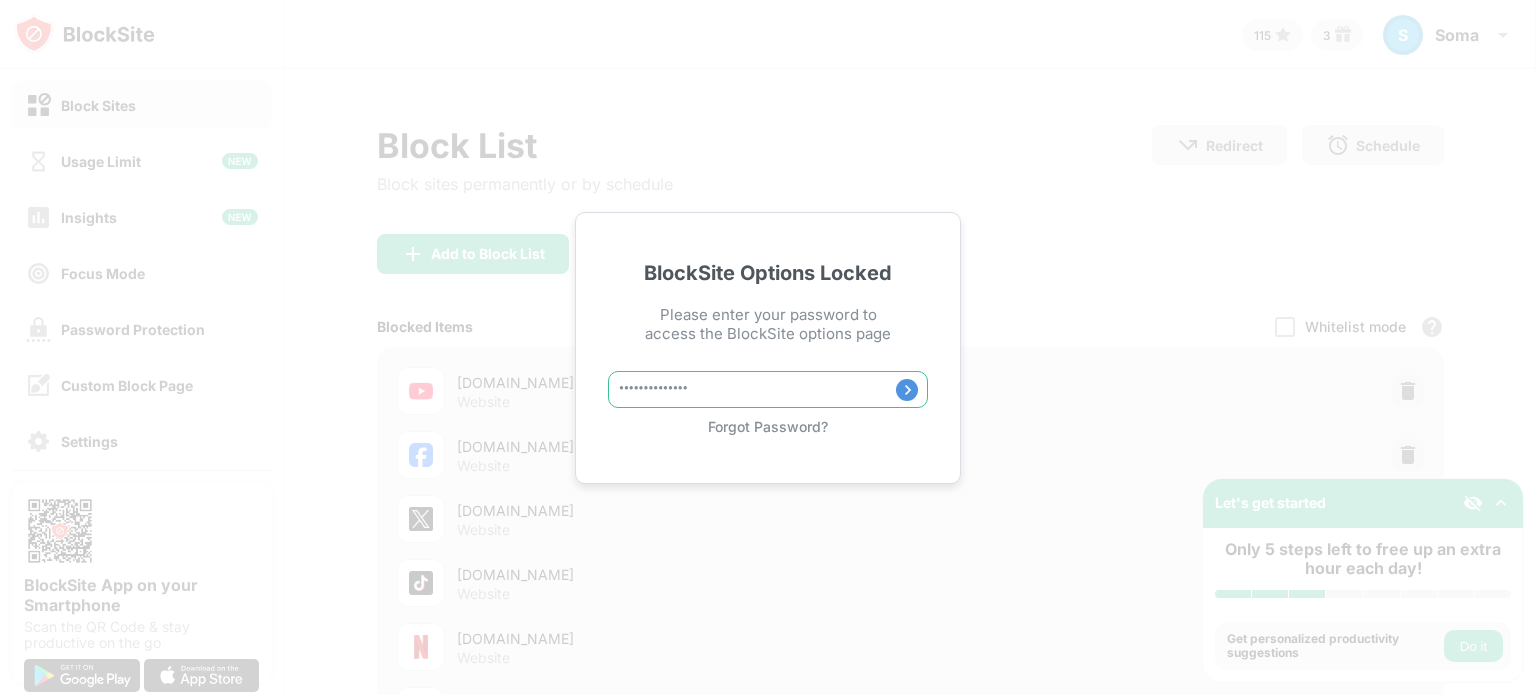 type on "**********" 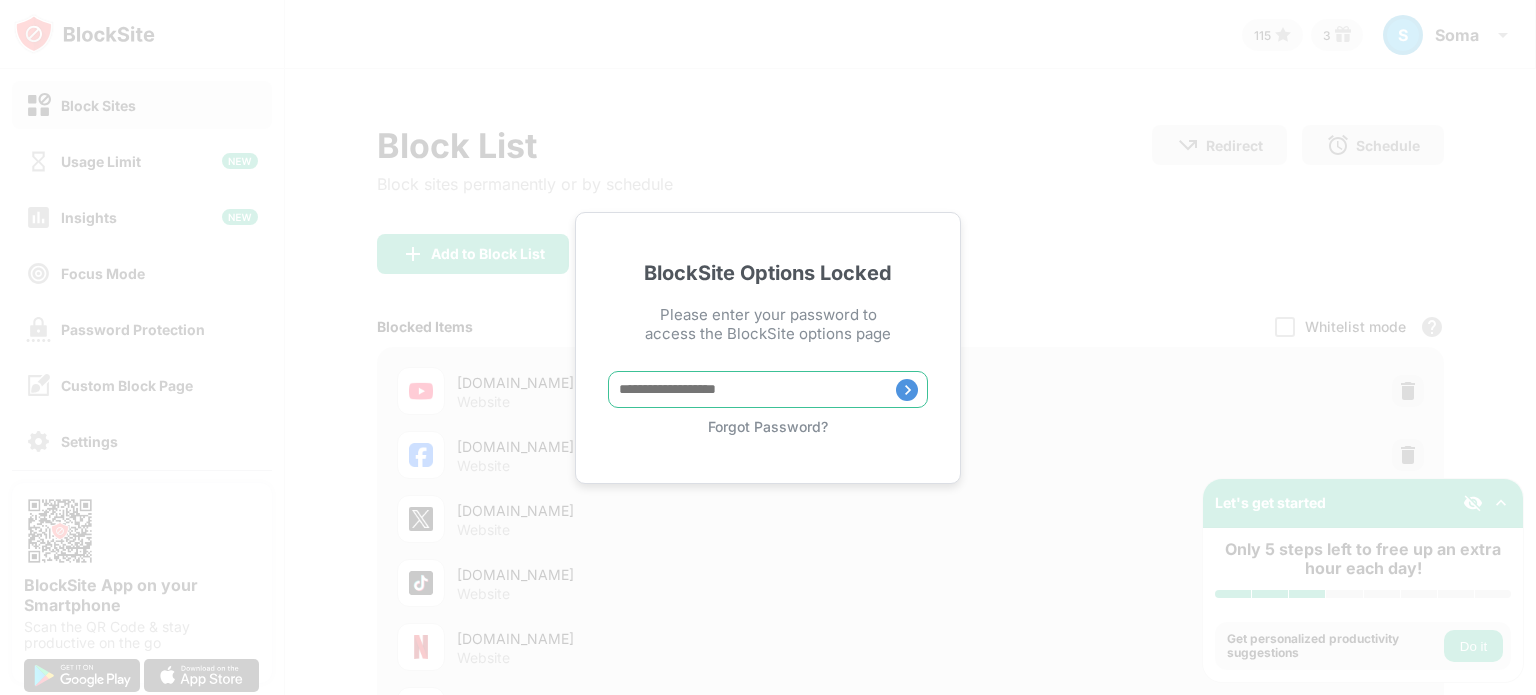 paste on "*****" 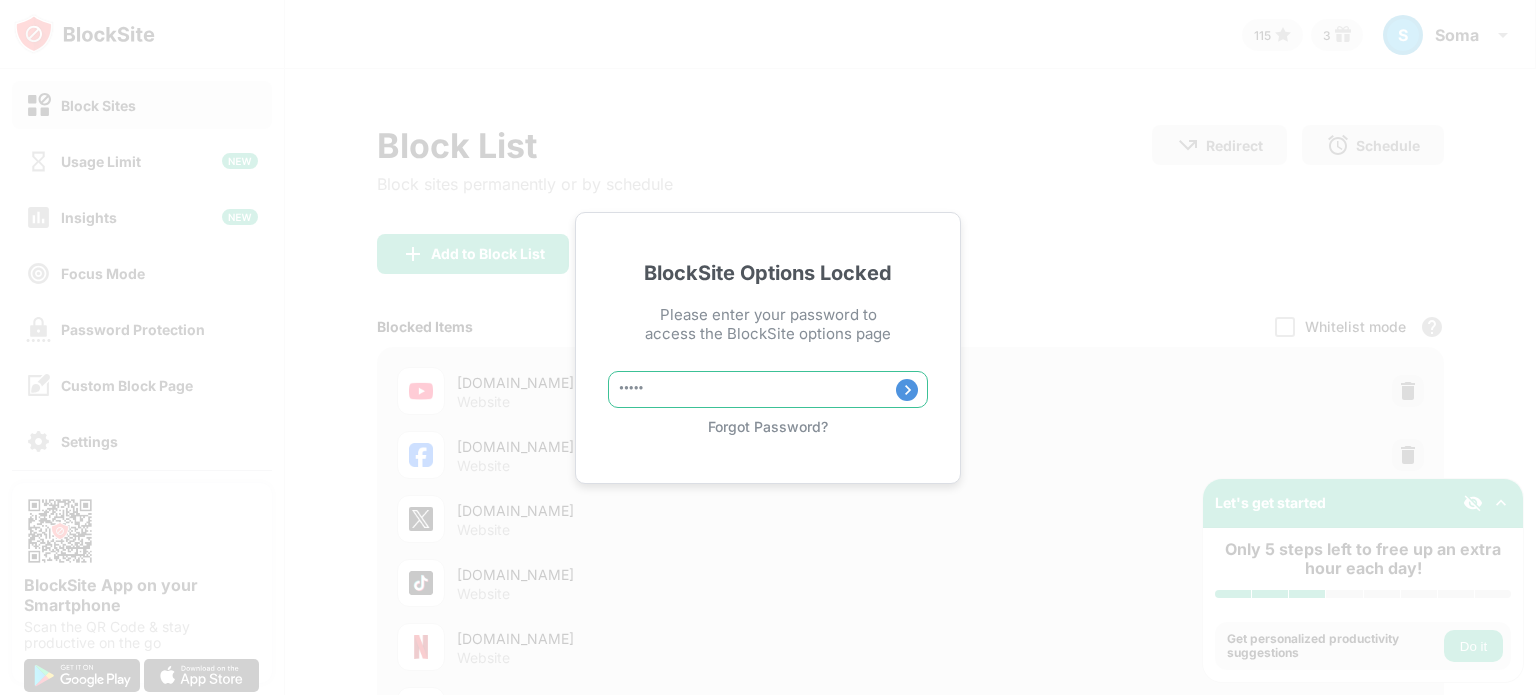 type on "*****" 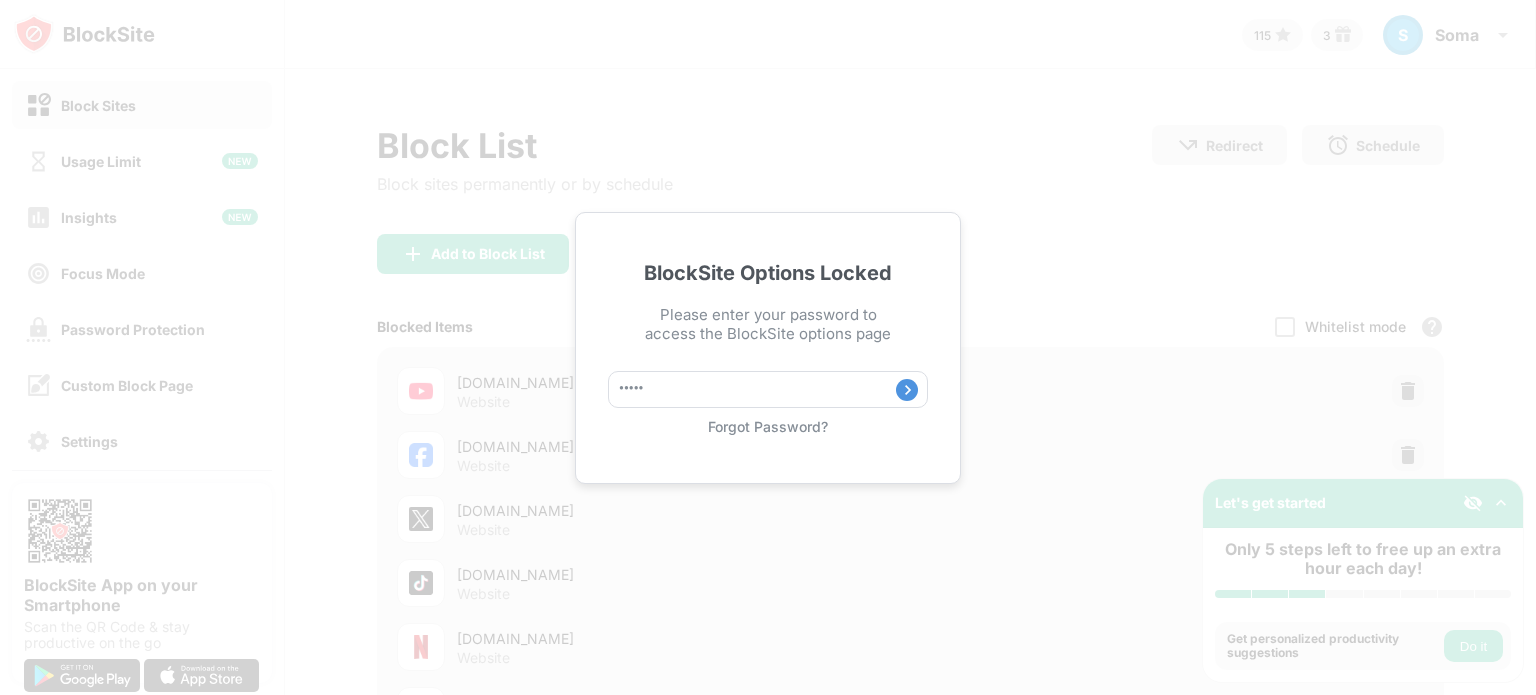 click at bounding box center (907, 390) 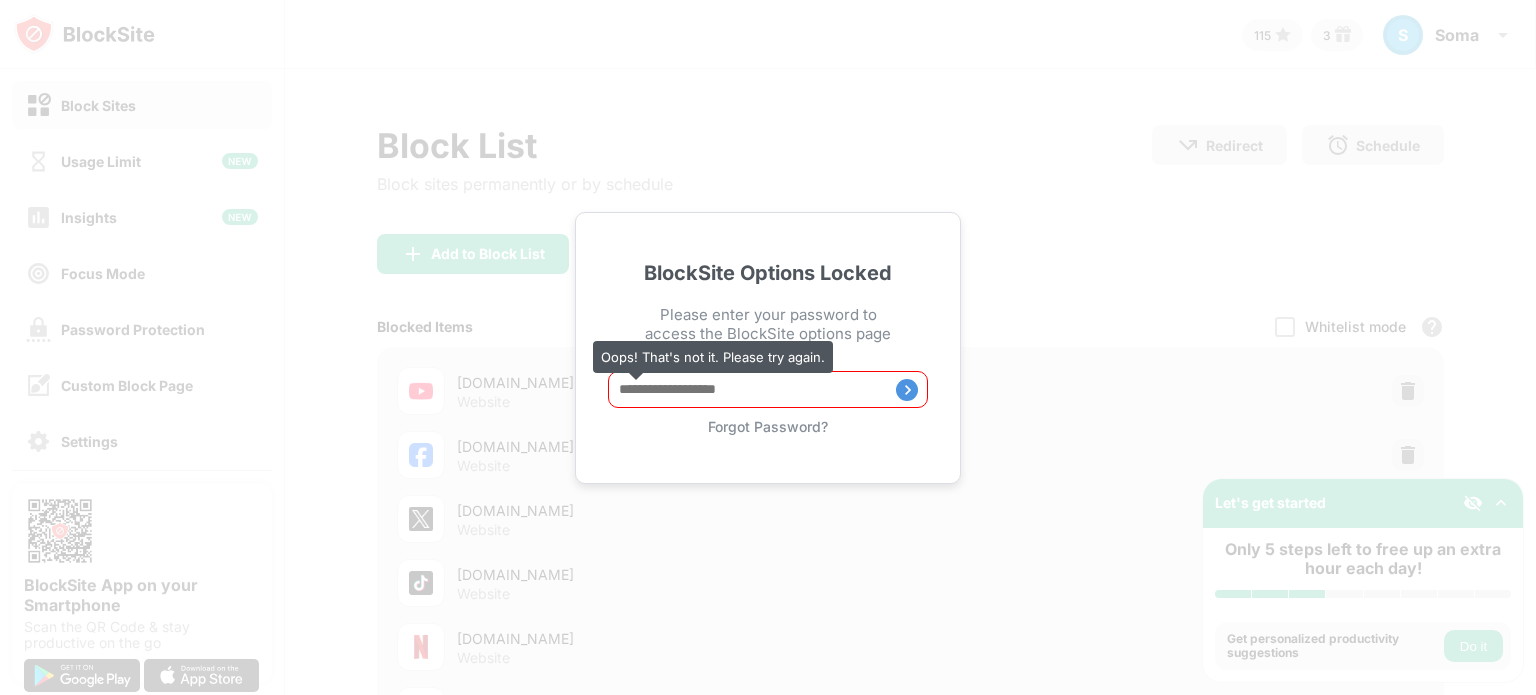 click on "BlockSite Options Locked Please enter your password to access the BlockSite options page Oops! That's not it. Please try again. Forgot Password?" at bounding box center [768, 347] 